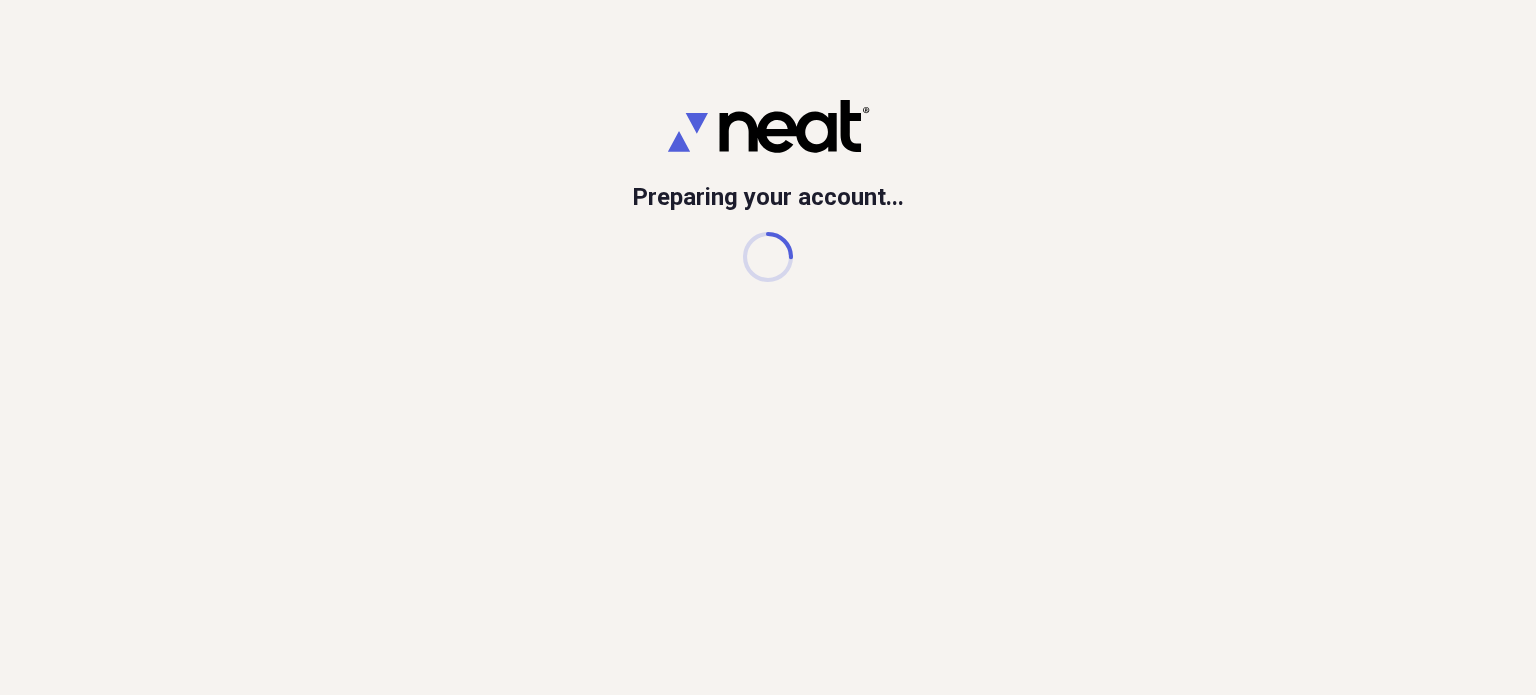 scroll, scrollTop: 0, scrollLeft: 0, axis: both 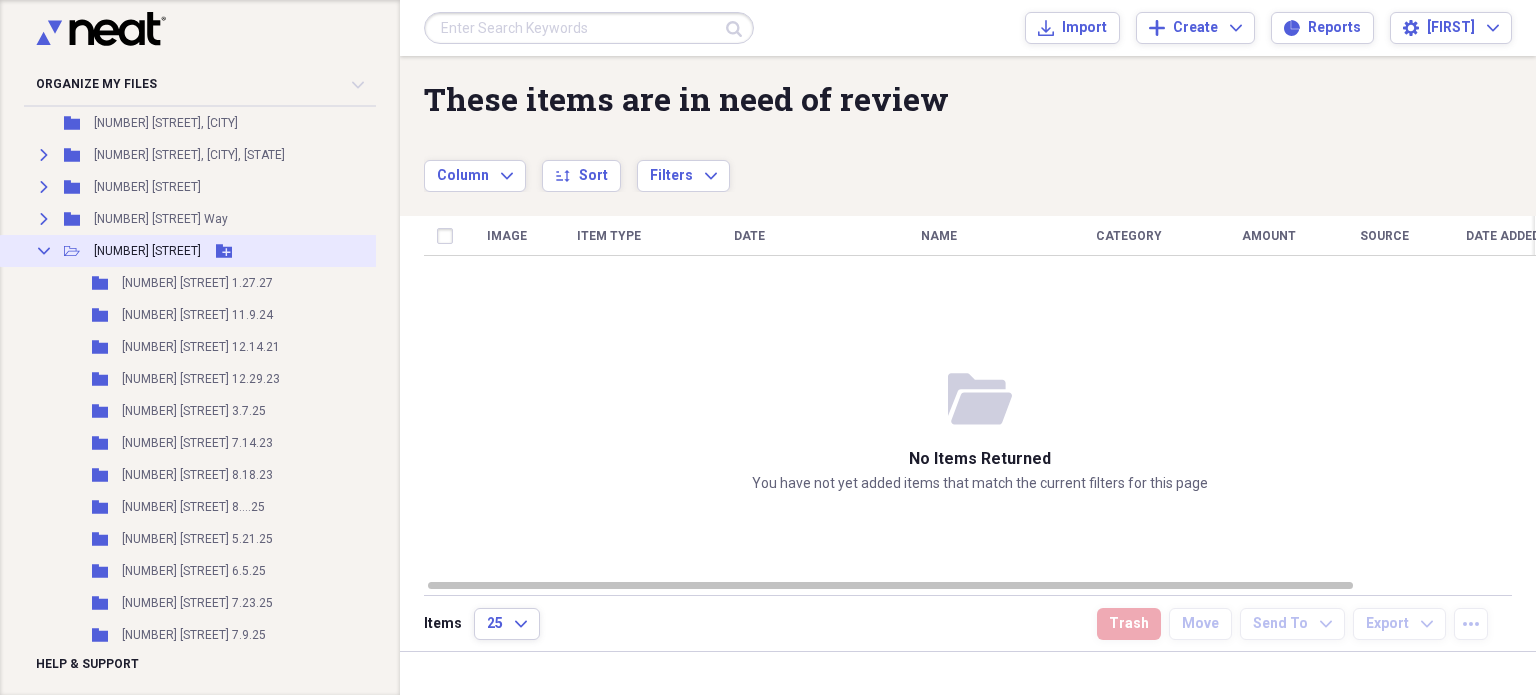 click on "Collapse" 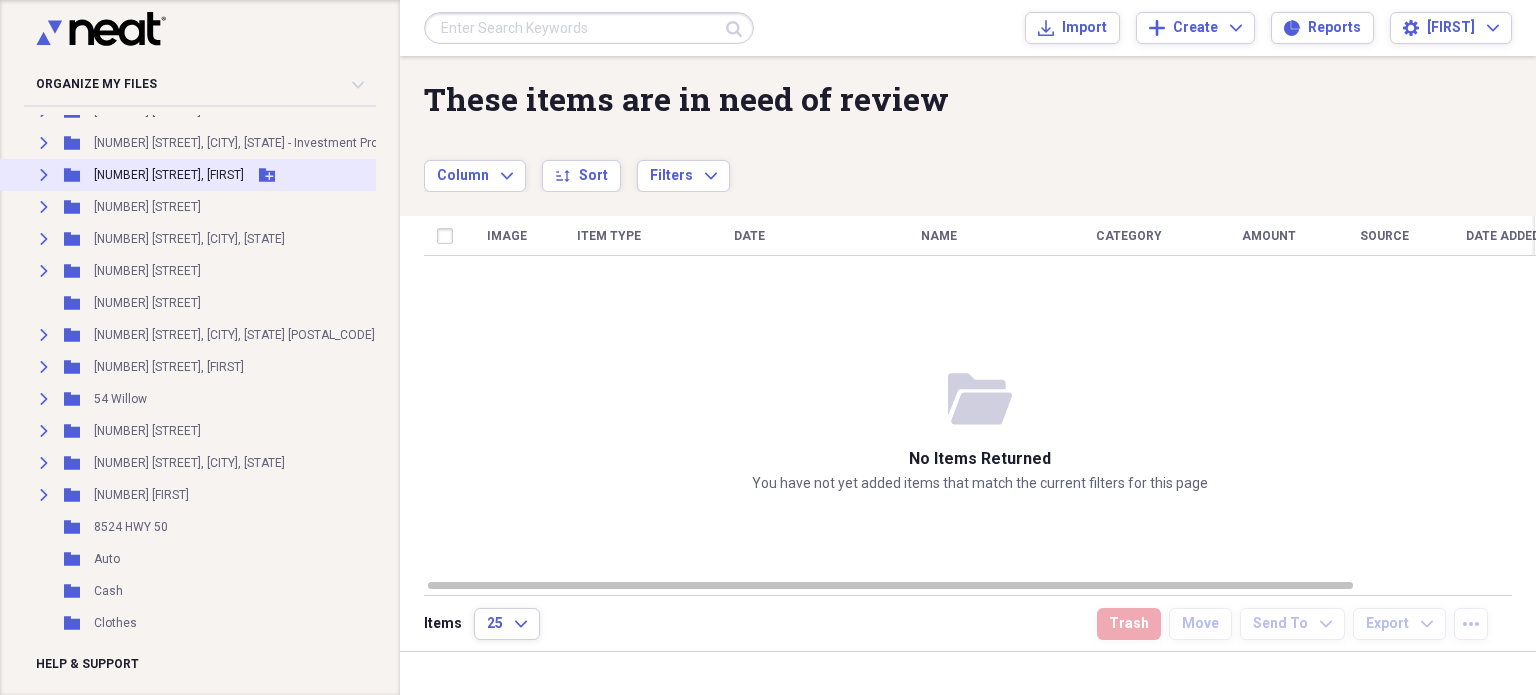scroll, scrollTop: 600, scrollLeft: 0, axis: vertical 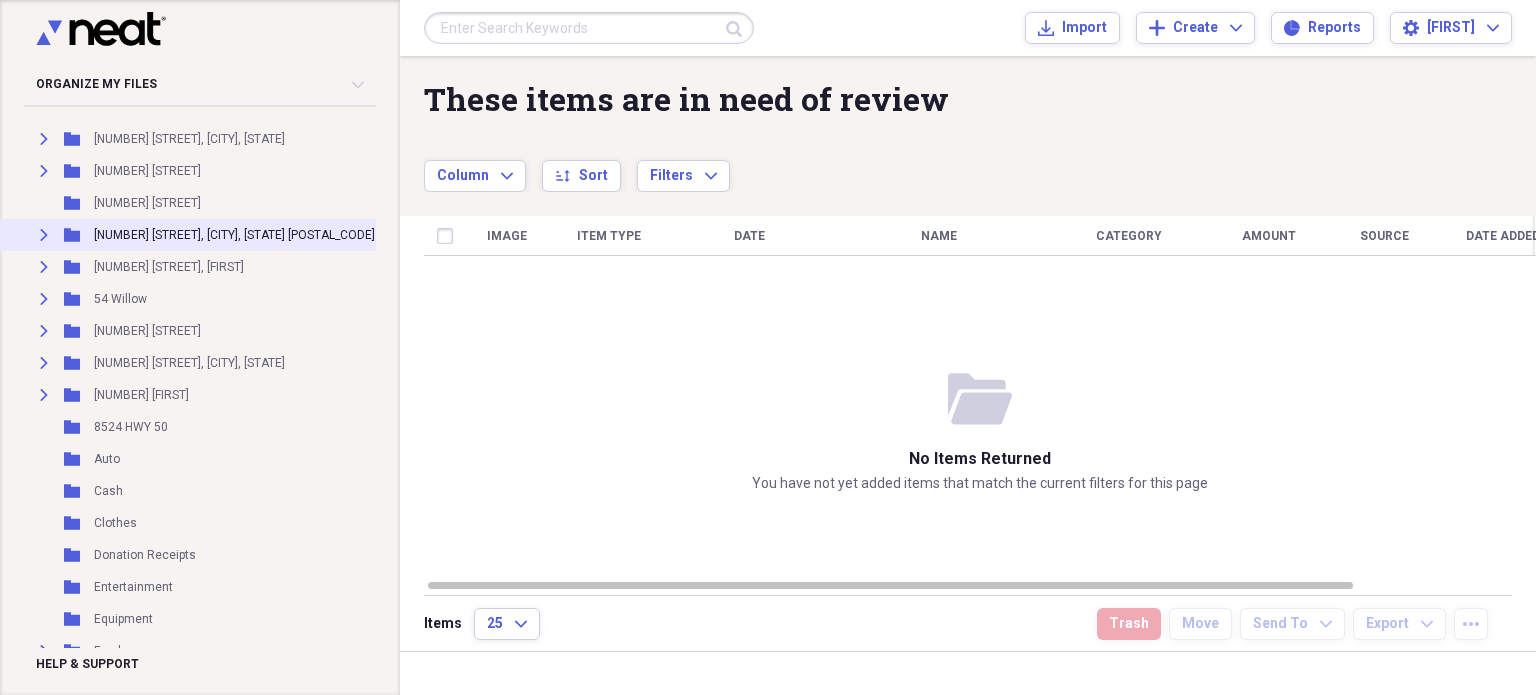 click on "Expand" 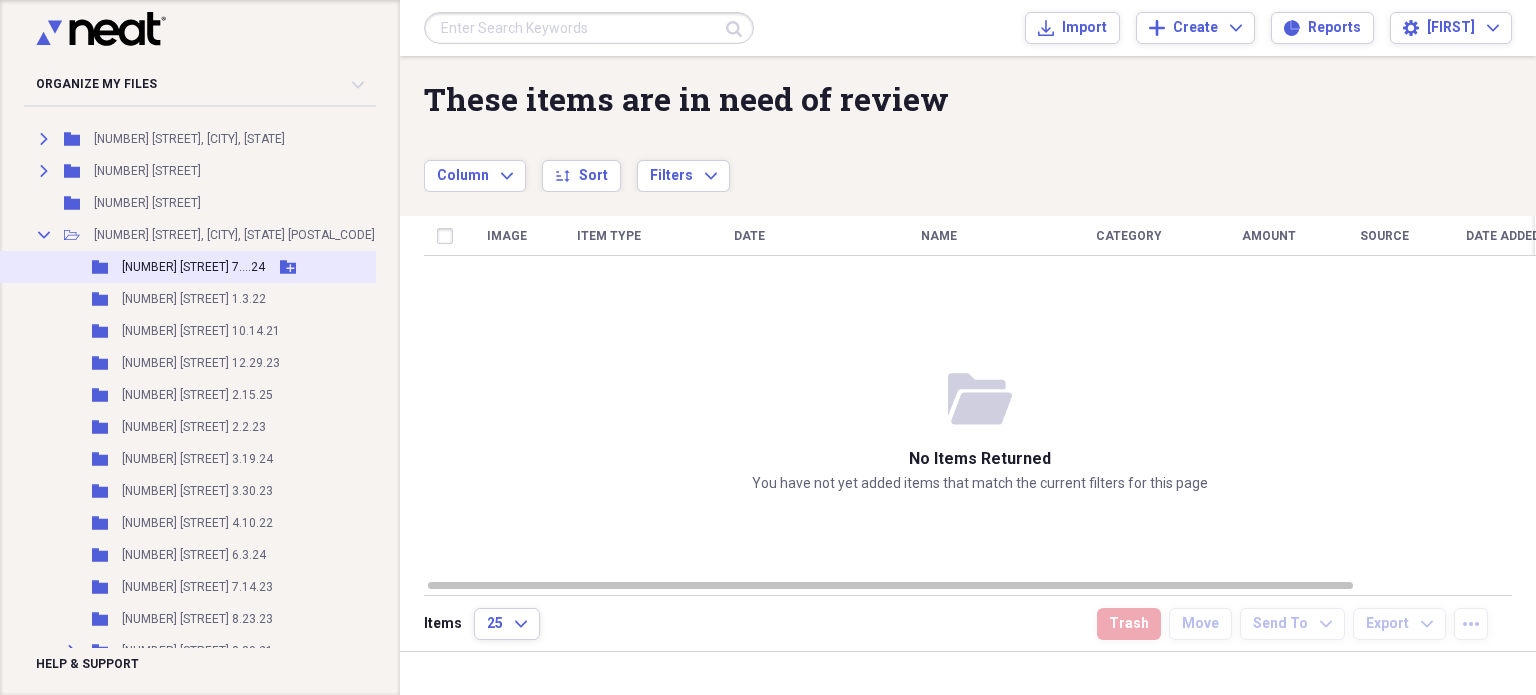 click on "[NUMBER] [STREET]  7....24" at bounding box center (193, 267) 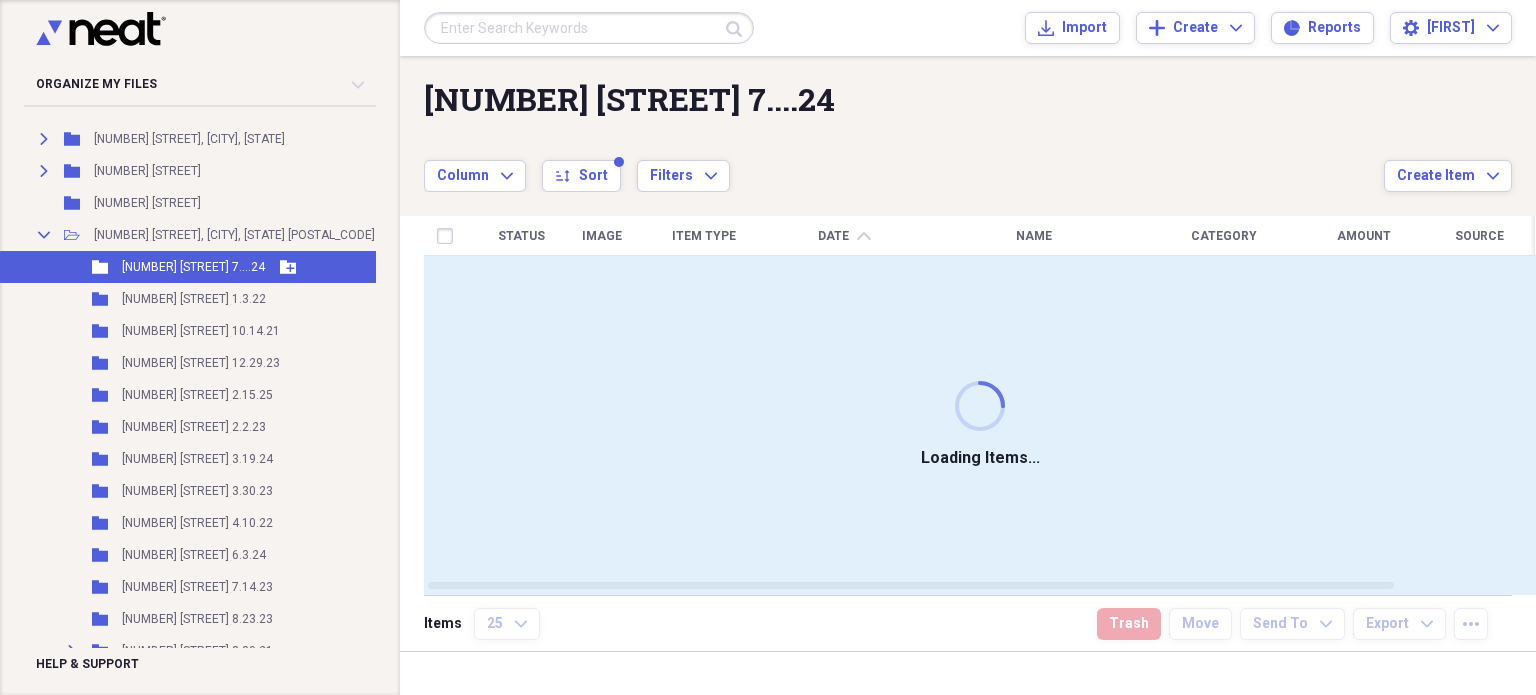 click on "[NUMBER] [STREET]  7....24" at bounding box center (193, 267) 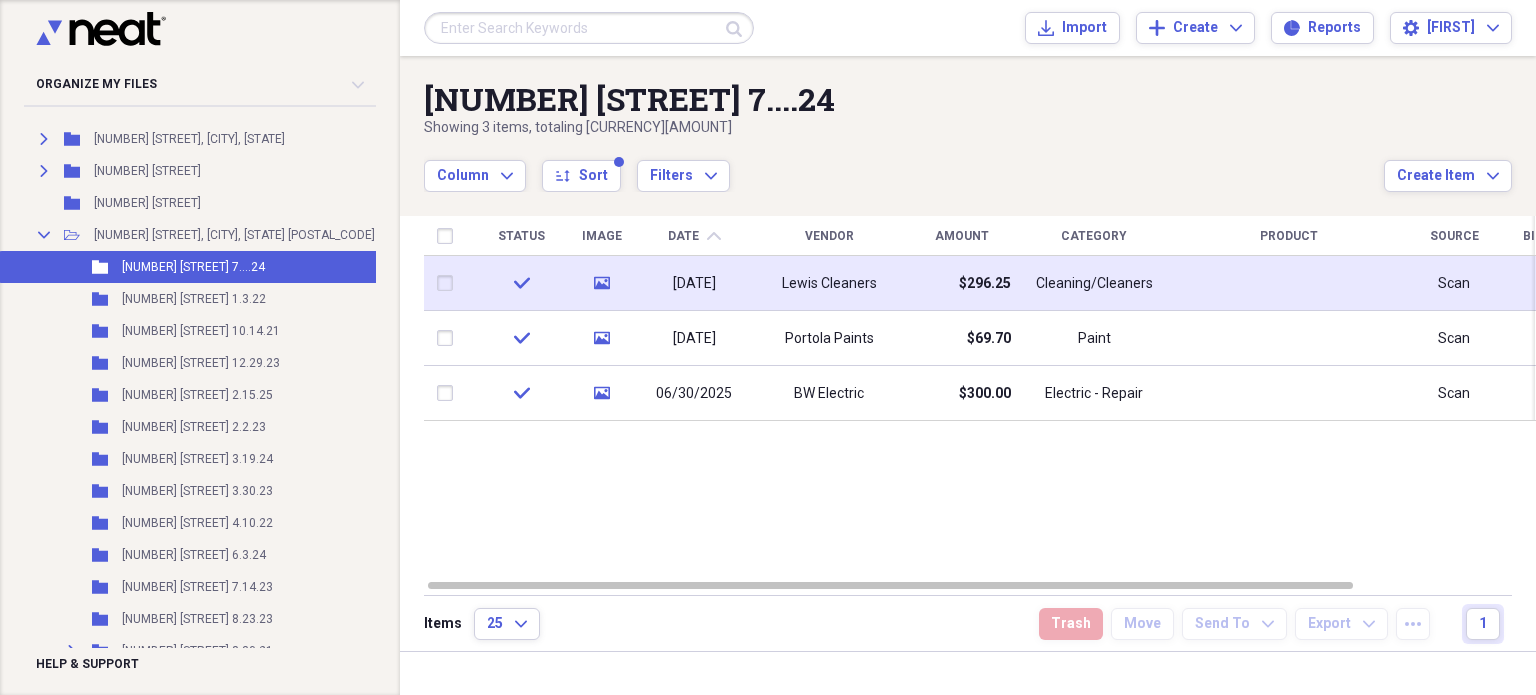 click on "Lewis Cleaners" at bounding box center [829, 284] 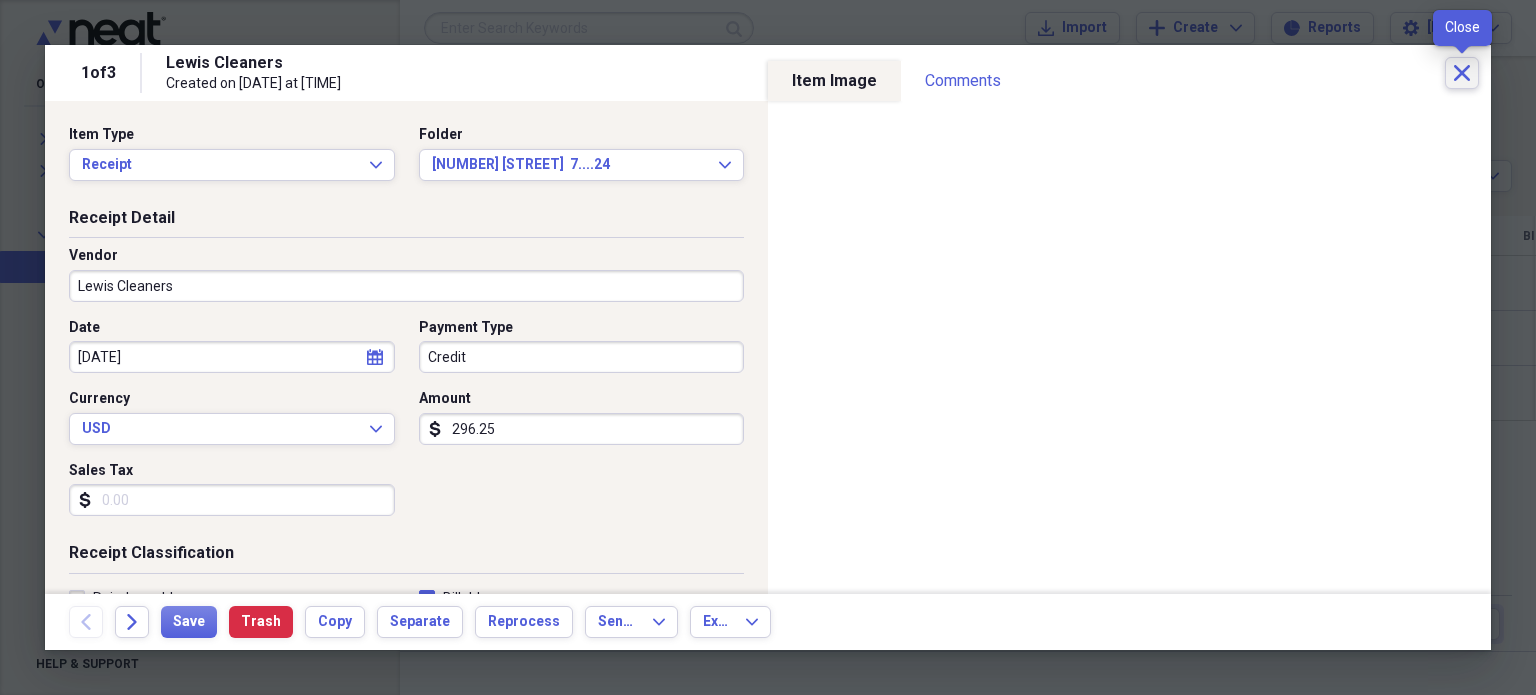 click on "Close" at bounding box center [1462, 73] 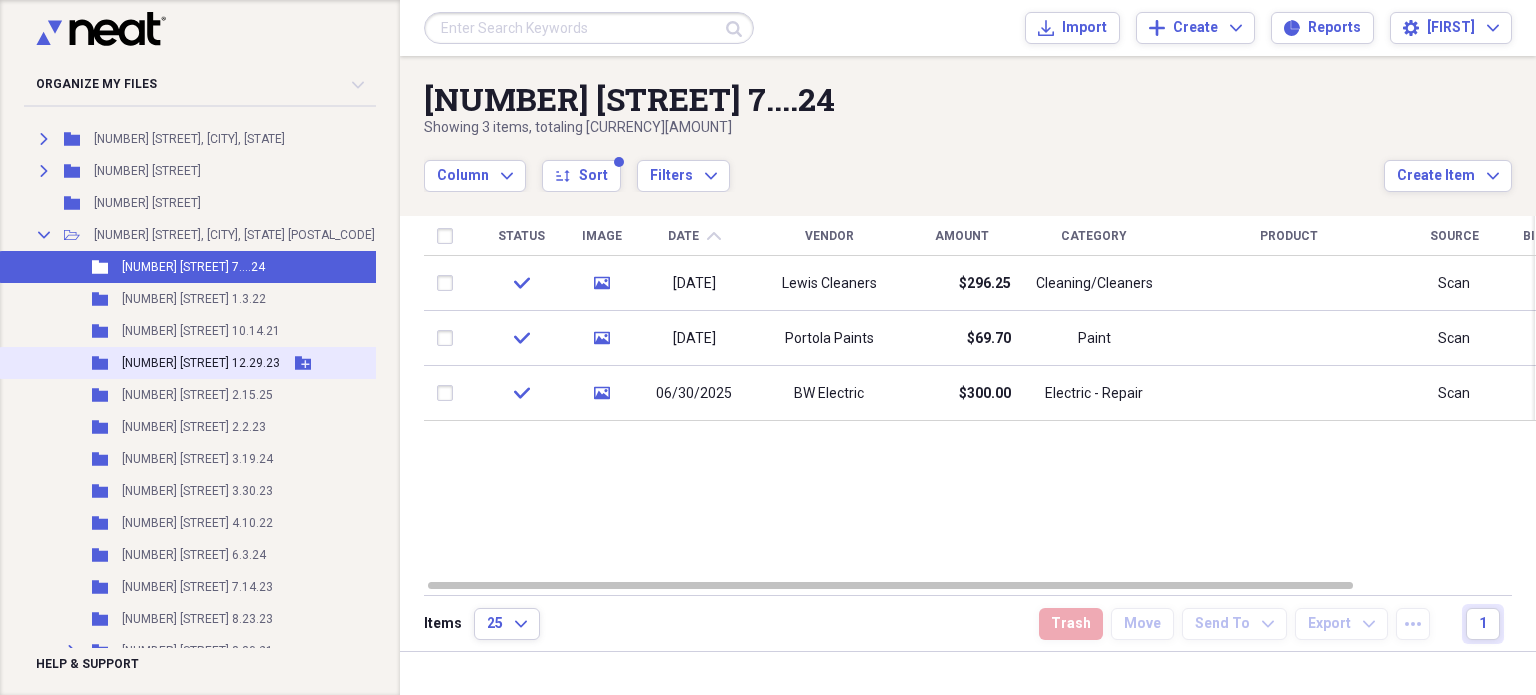 click on "[NUMBER] [STREET] 12.29.23" at bounding box center [201, 363] 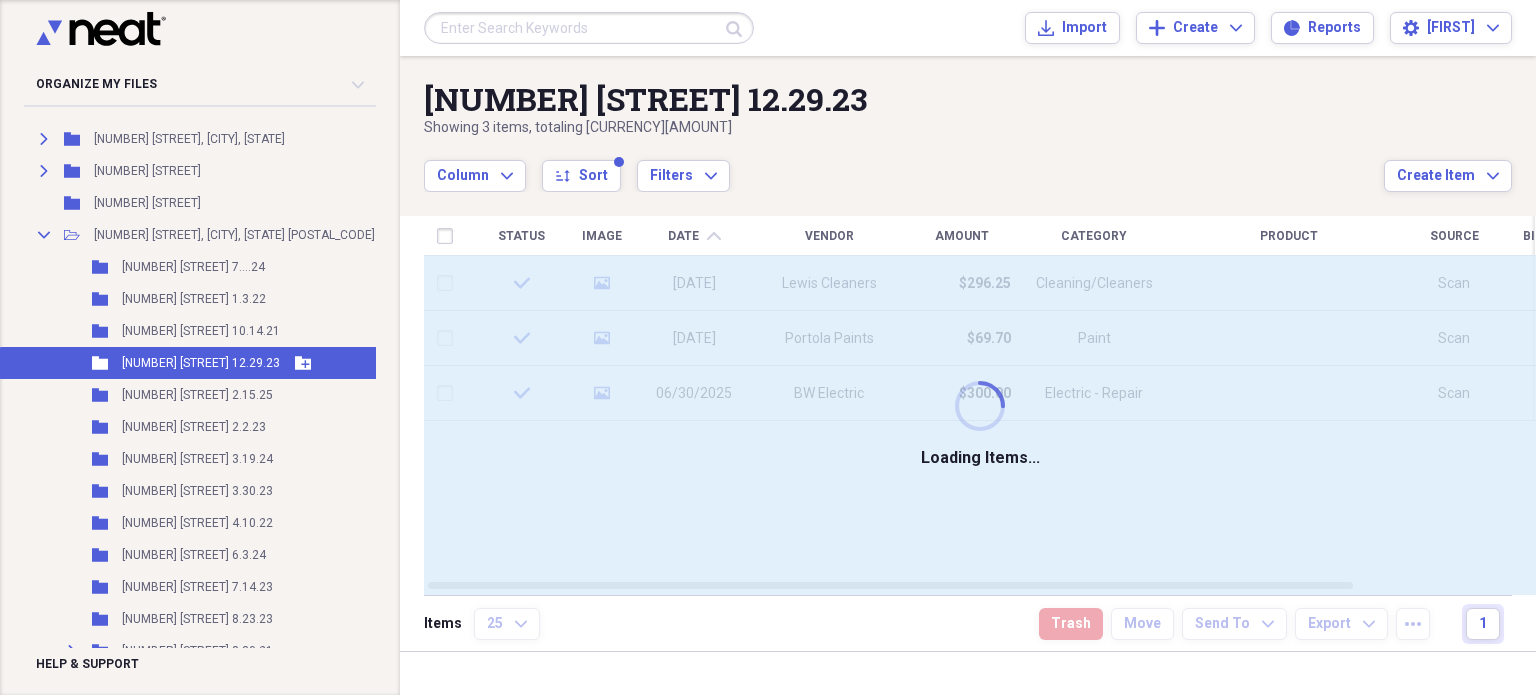 click on "[NUMBER] [STREET] 12.29.23" at bounding box center [201, 363] 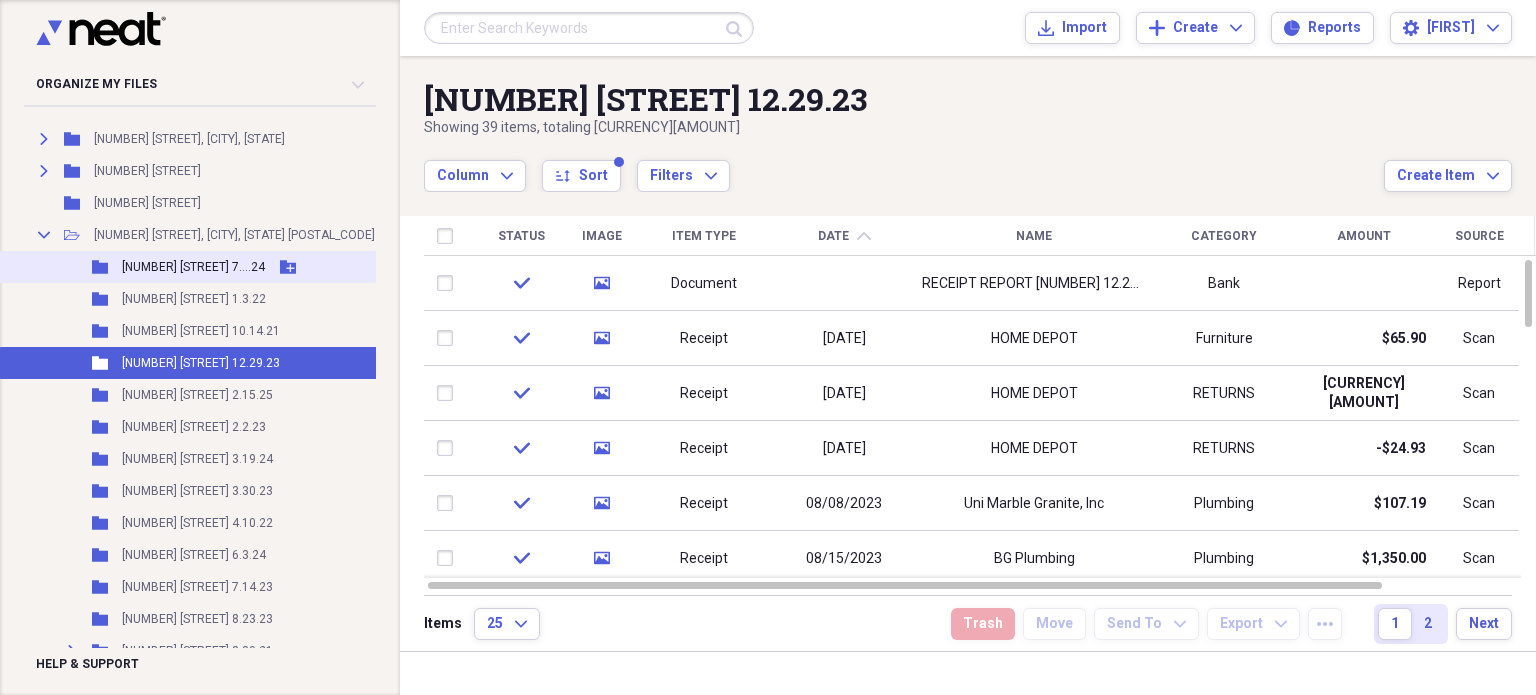 click on "[NUMBER] [STREET]  7....24" at bounding box center (193, 267) 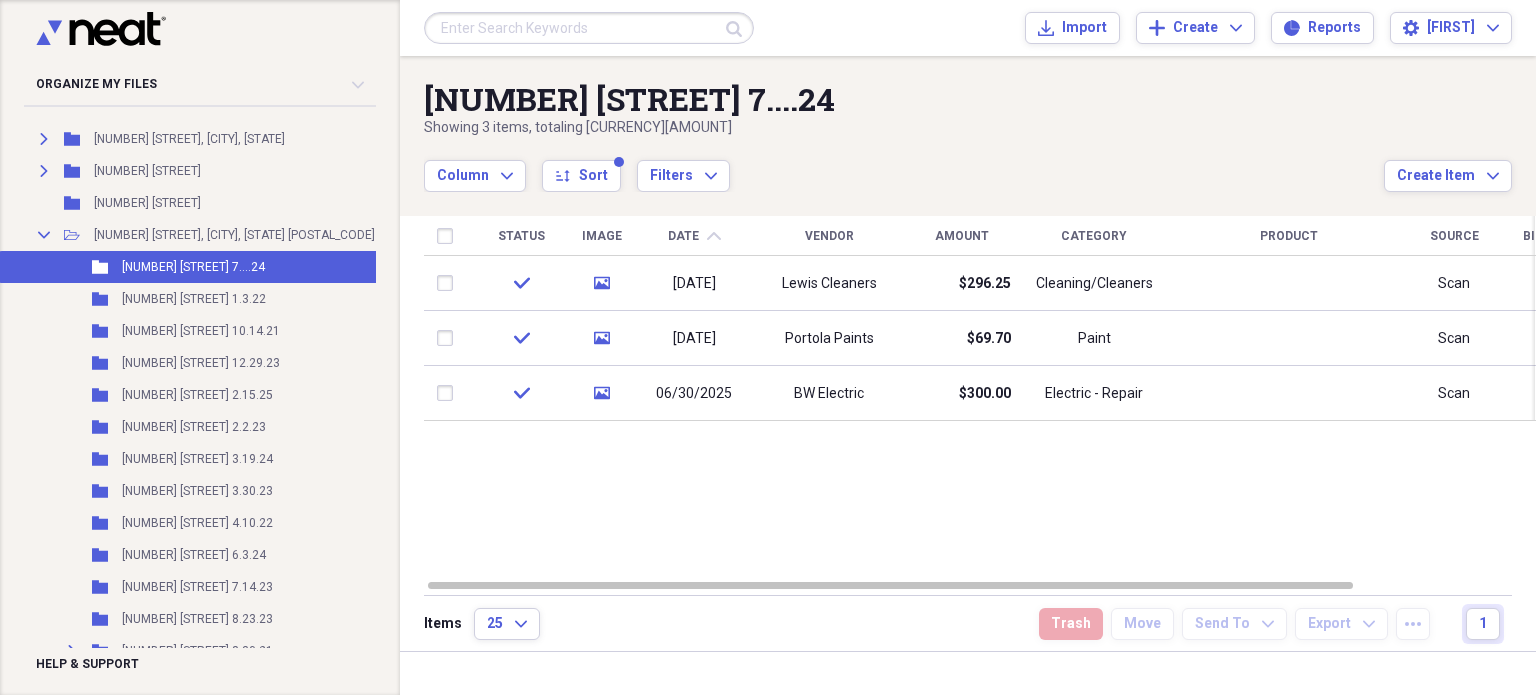 click at bounding box center (589, 28) 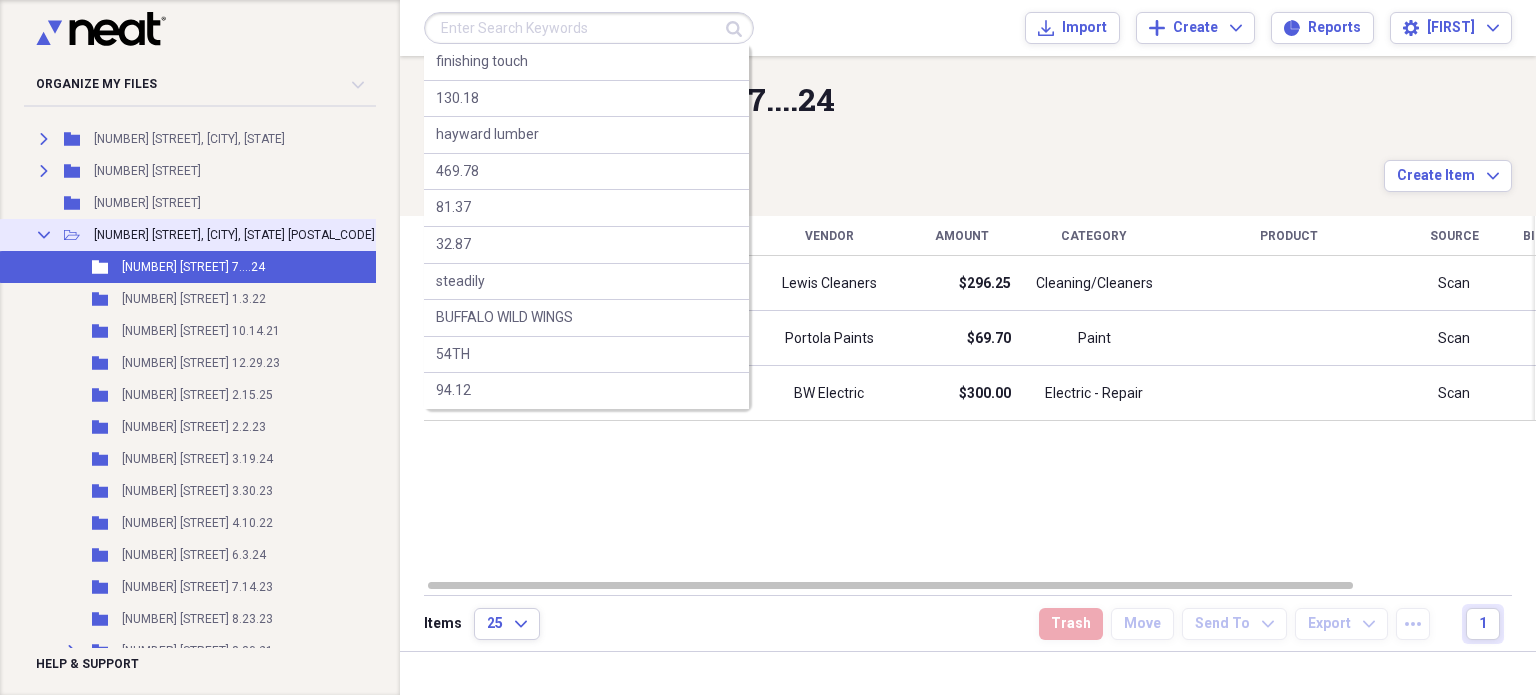 click on "[NUMBER] [STREET], [CITY], [STATE] [POSTAL_CODE]" at bounding box center [234, 235] 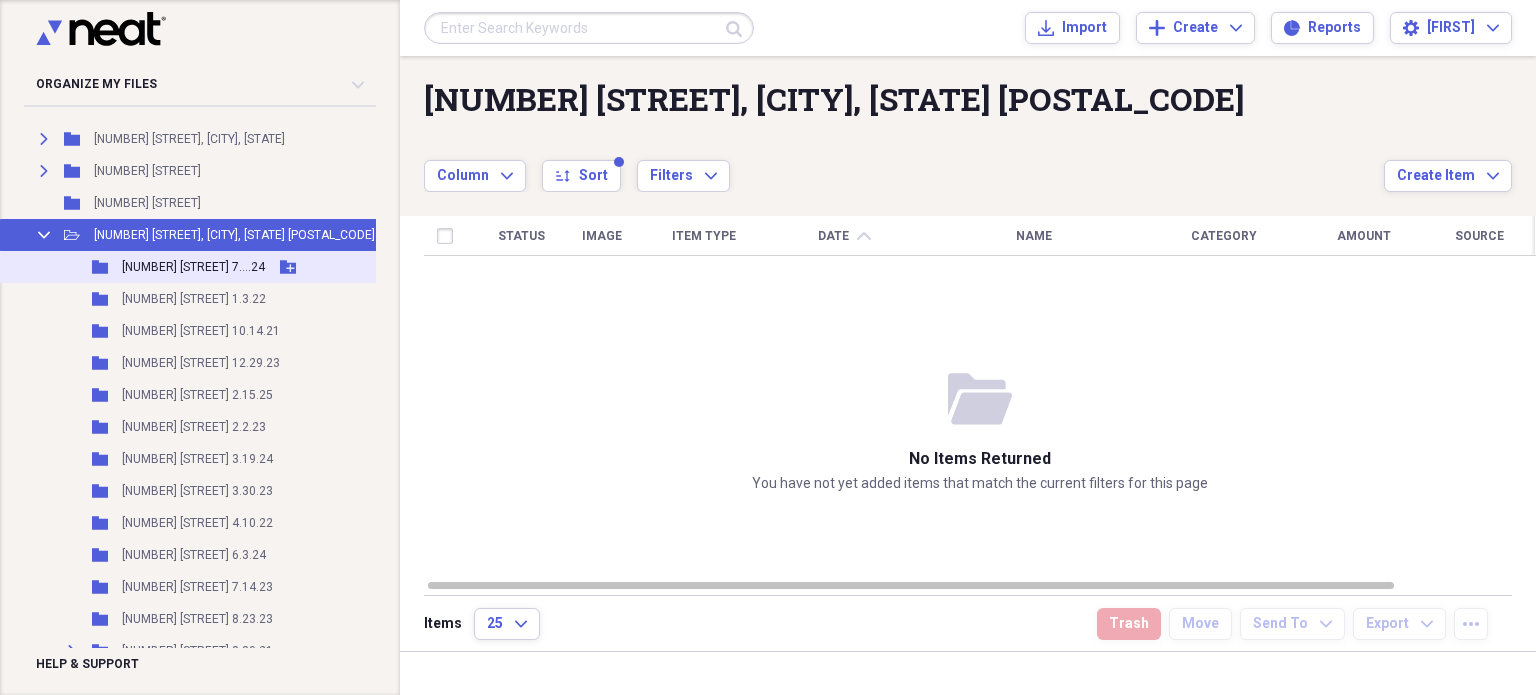click on "Folder [NUMBER] [STREET]  7....24 Add Folder" at bounding box center [233, 267] 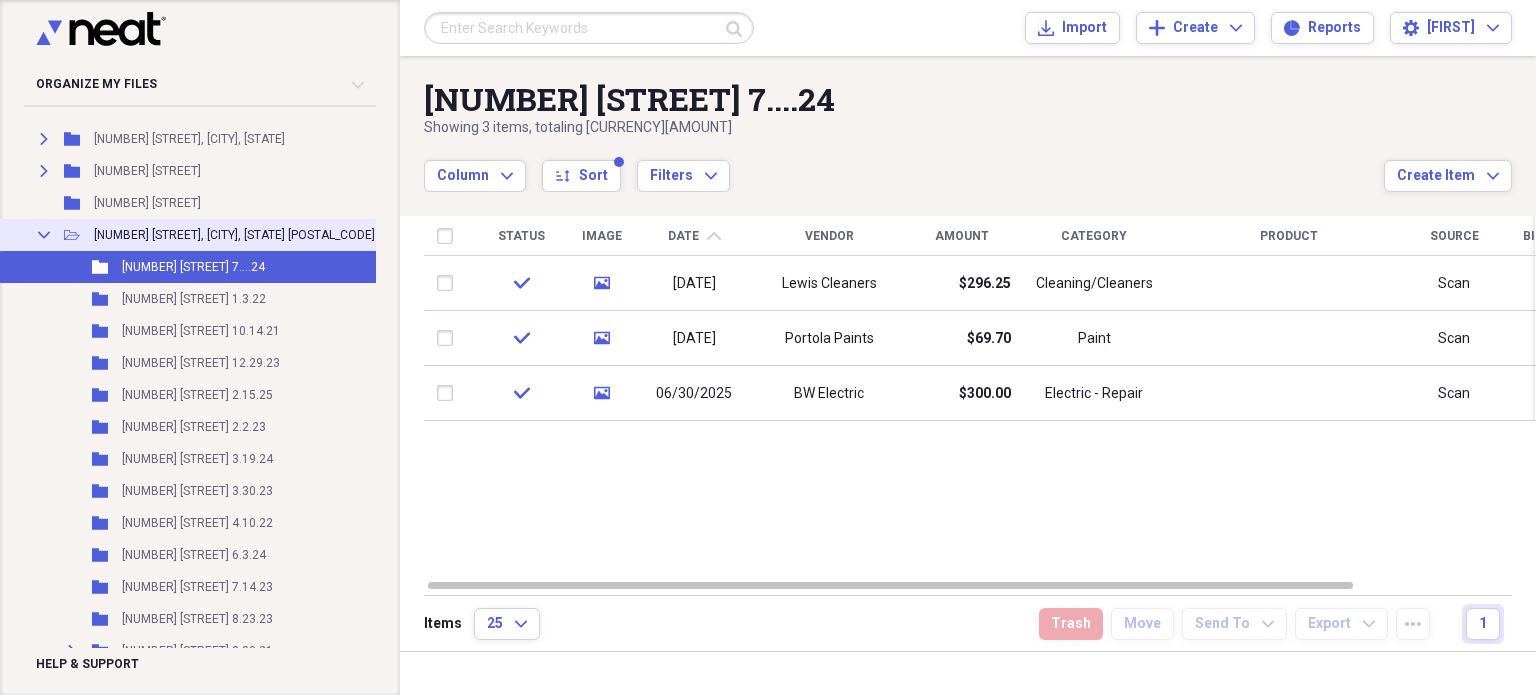click on "[NUMBER] [STREET], [CITY], [STATE] [POSTAL_CODE]" at bounding box center (234, 235) 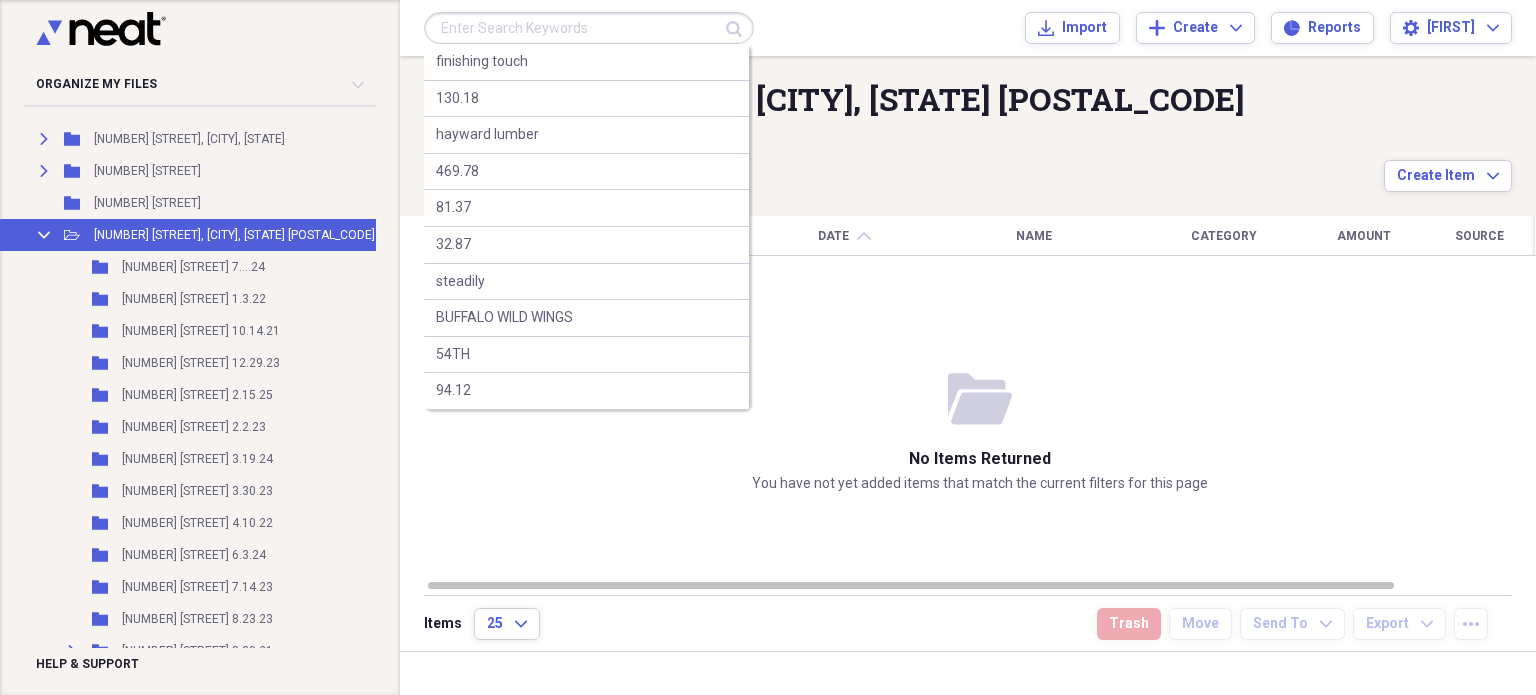 click at bounding box center (589, 28) 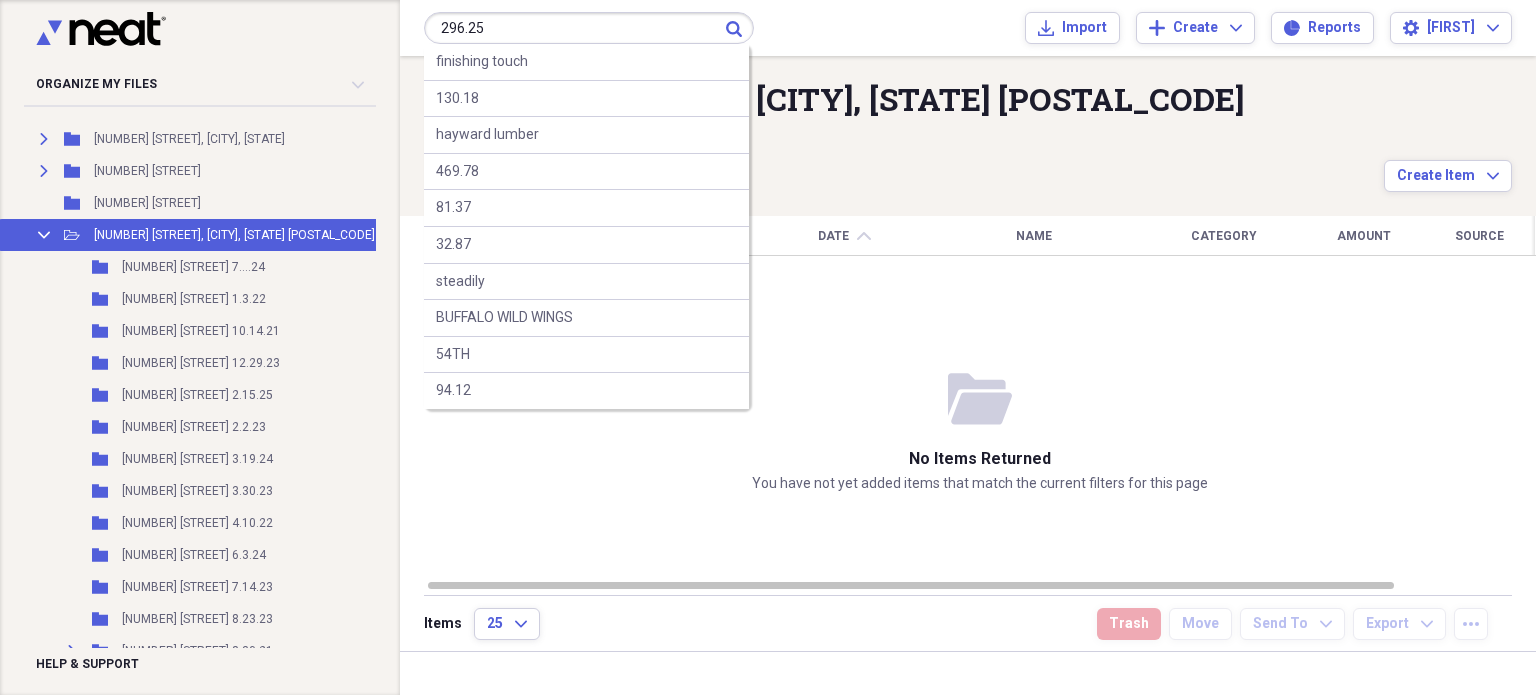 type on "296.25" 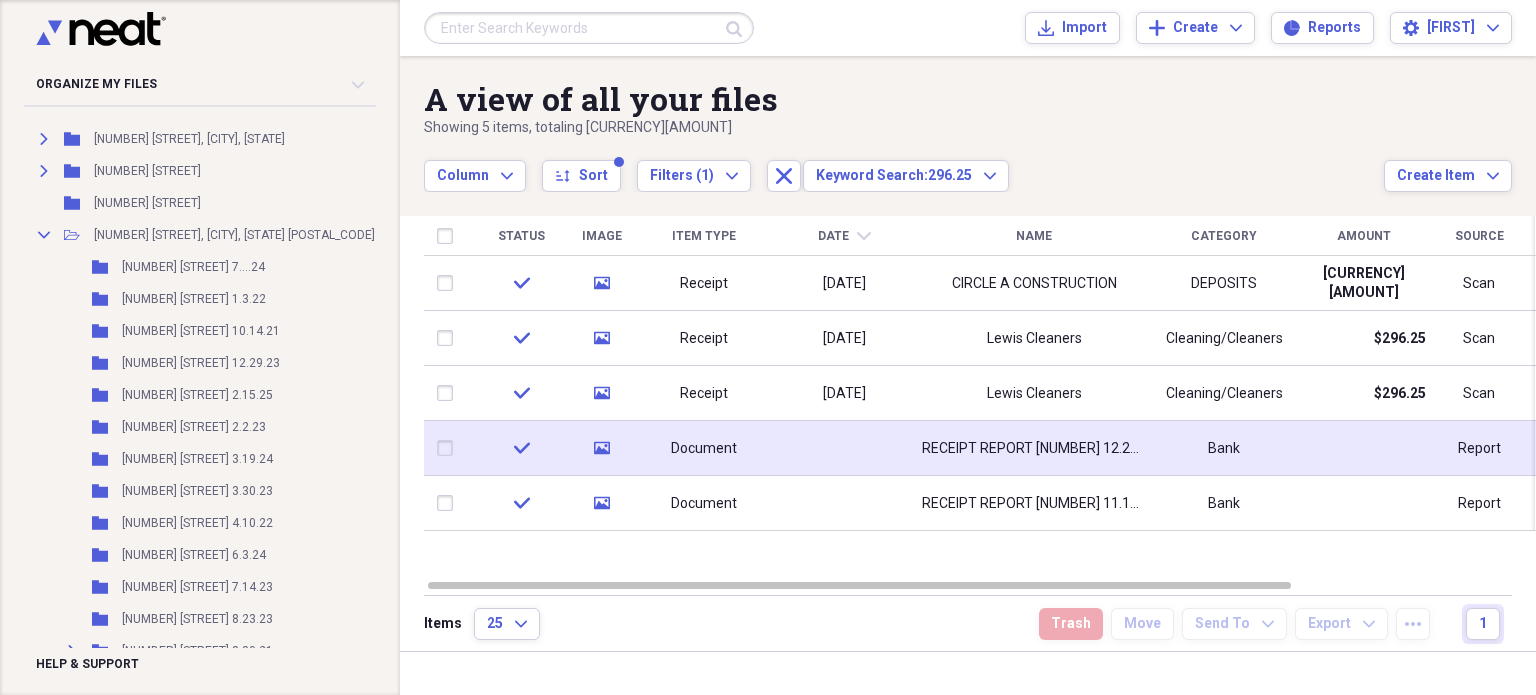 click at bounding box center (844, 448) 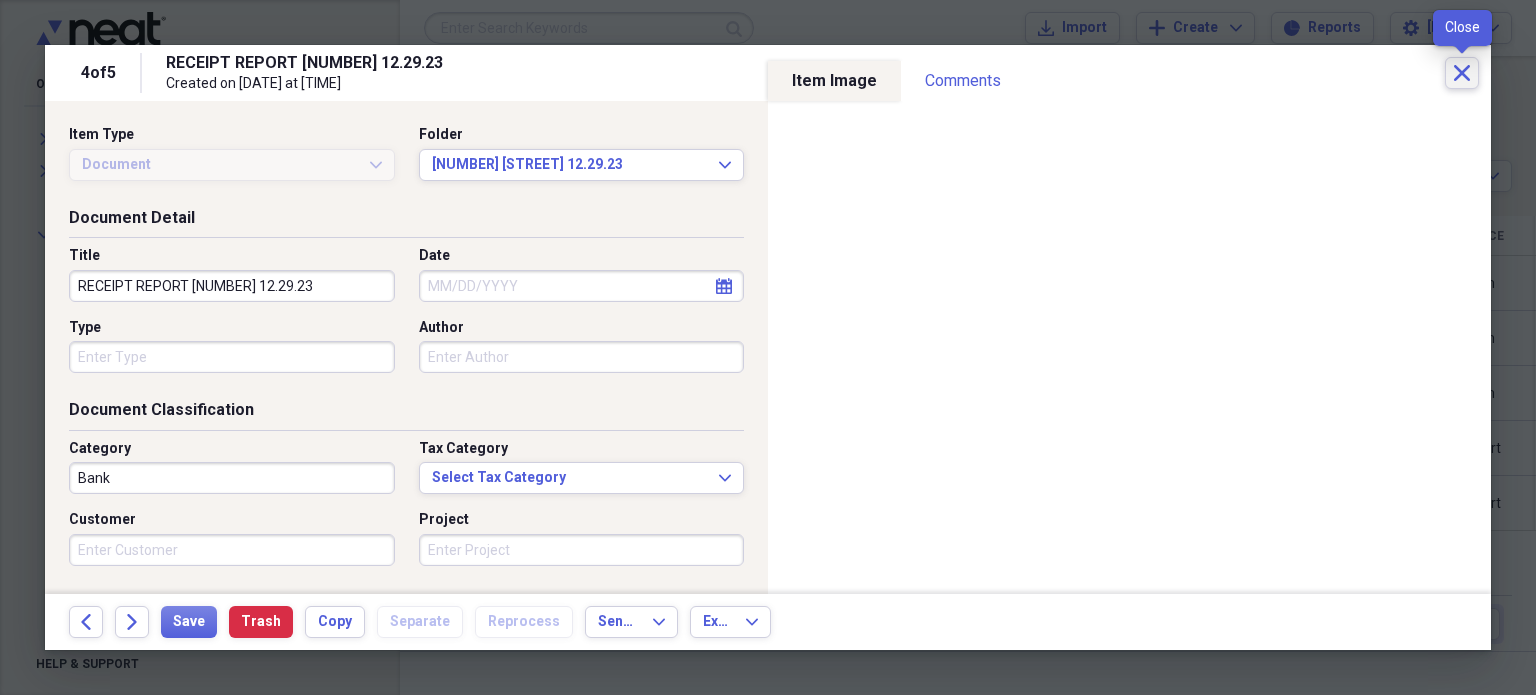 click on "Close" 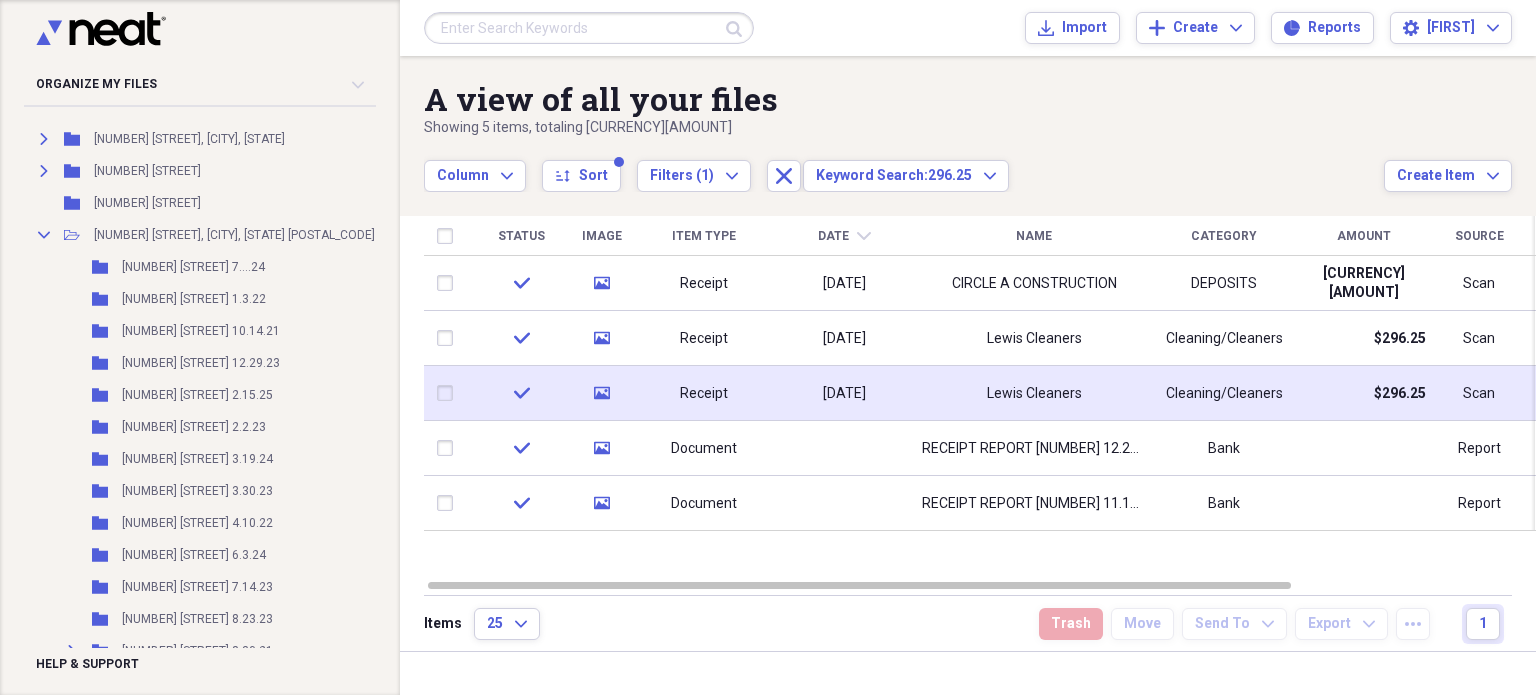 click on "[DATE]" at bounding box center (844, 394) 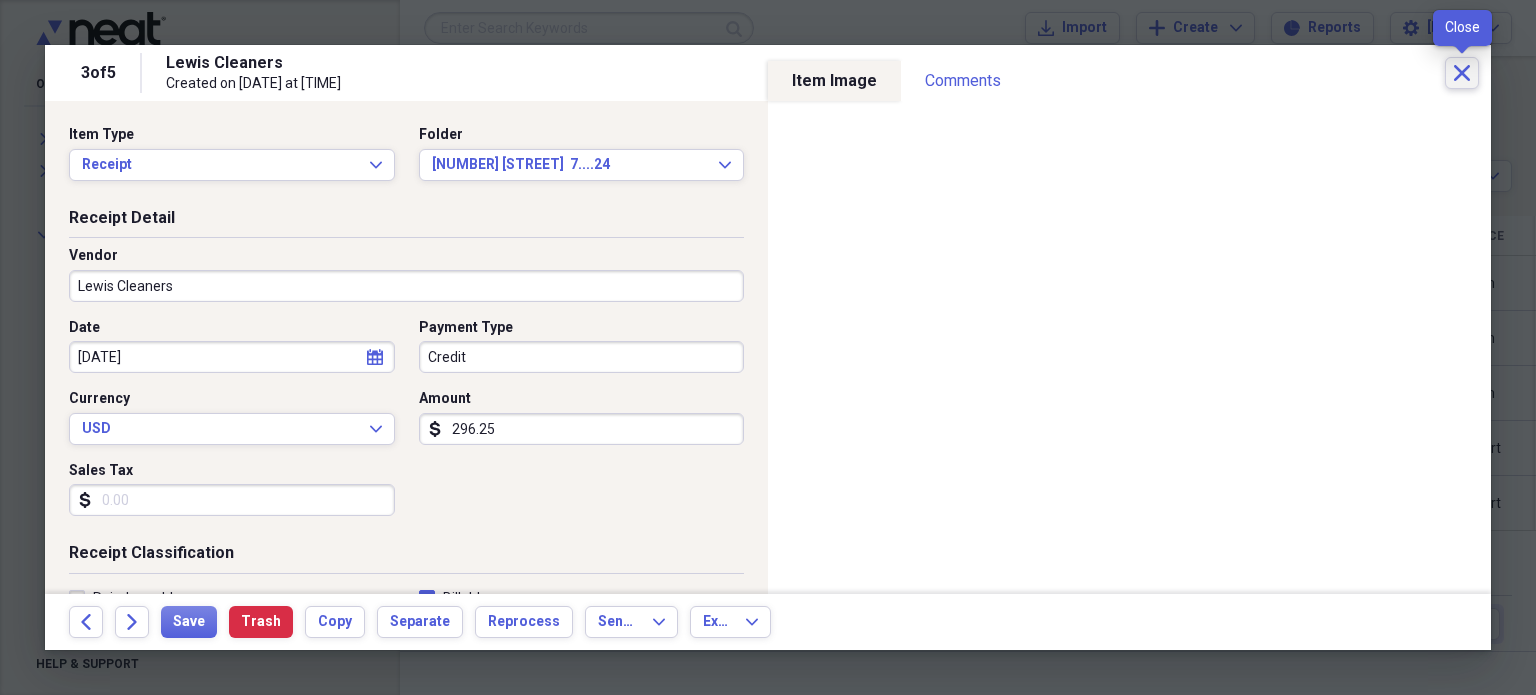 click 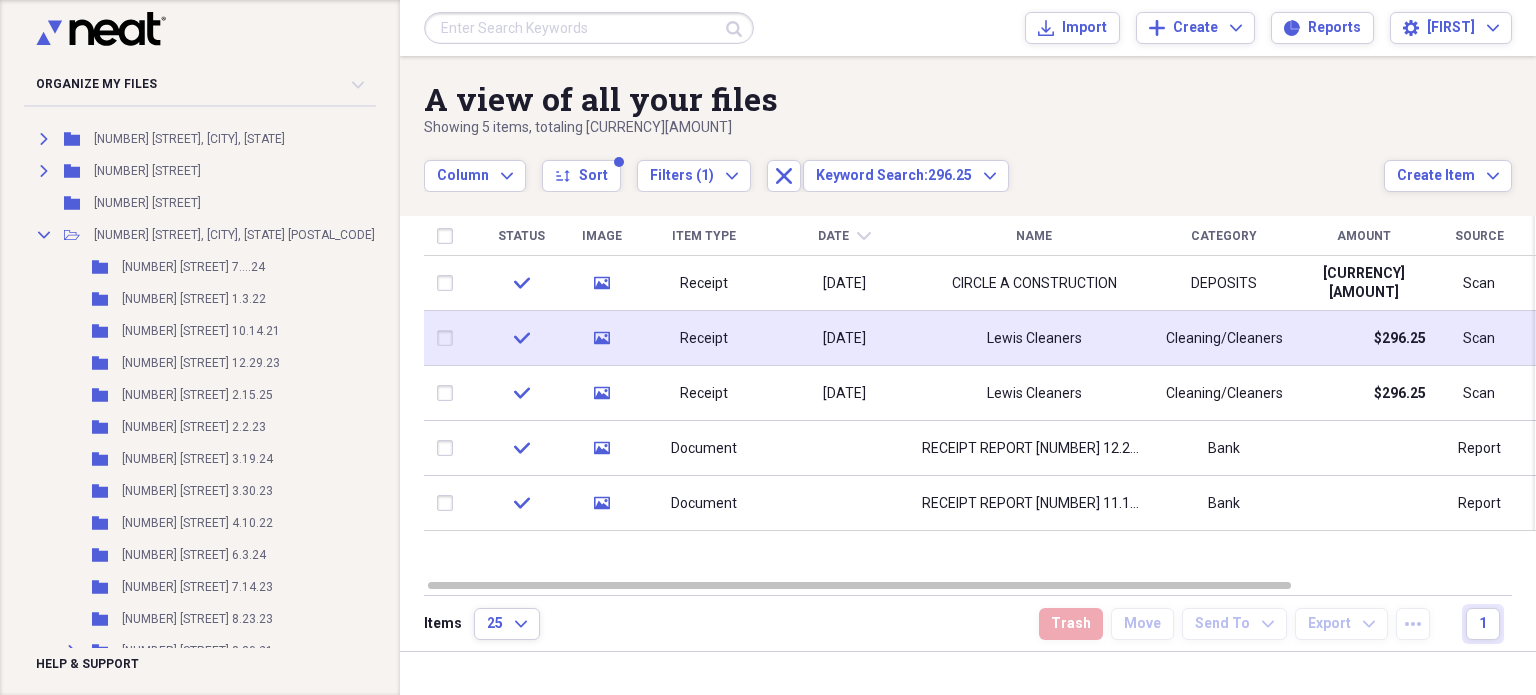 click on "Lewis Cleaners" at bounding box center [1034, 338] 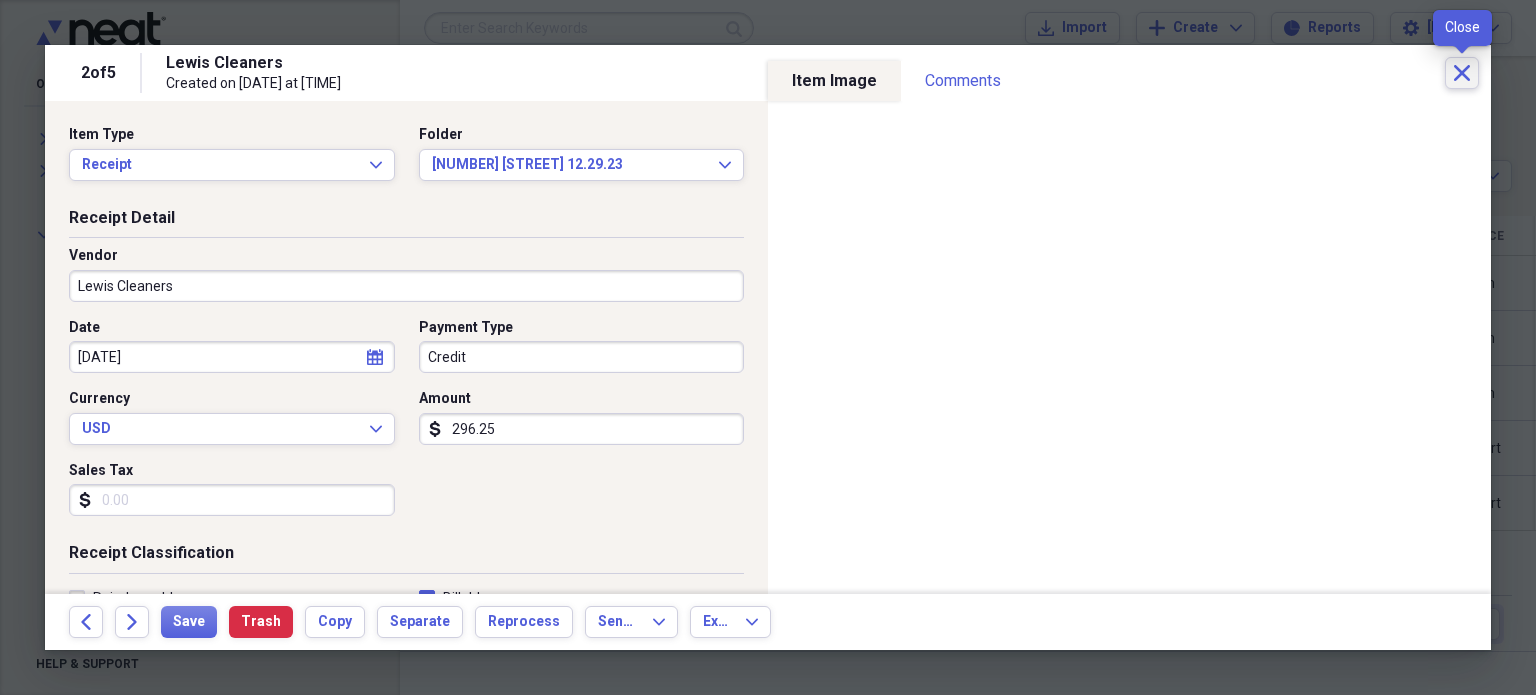 click 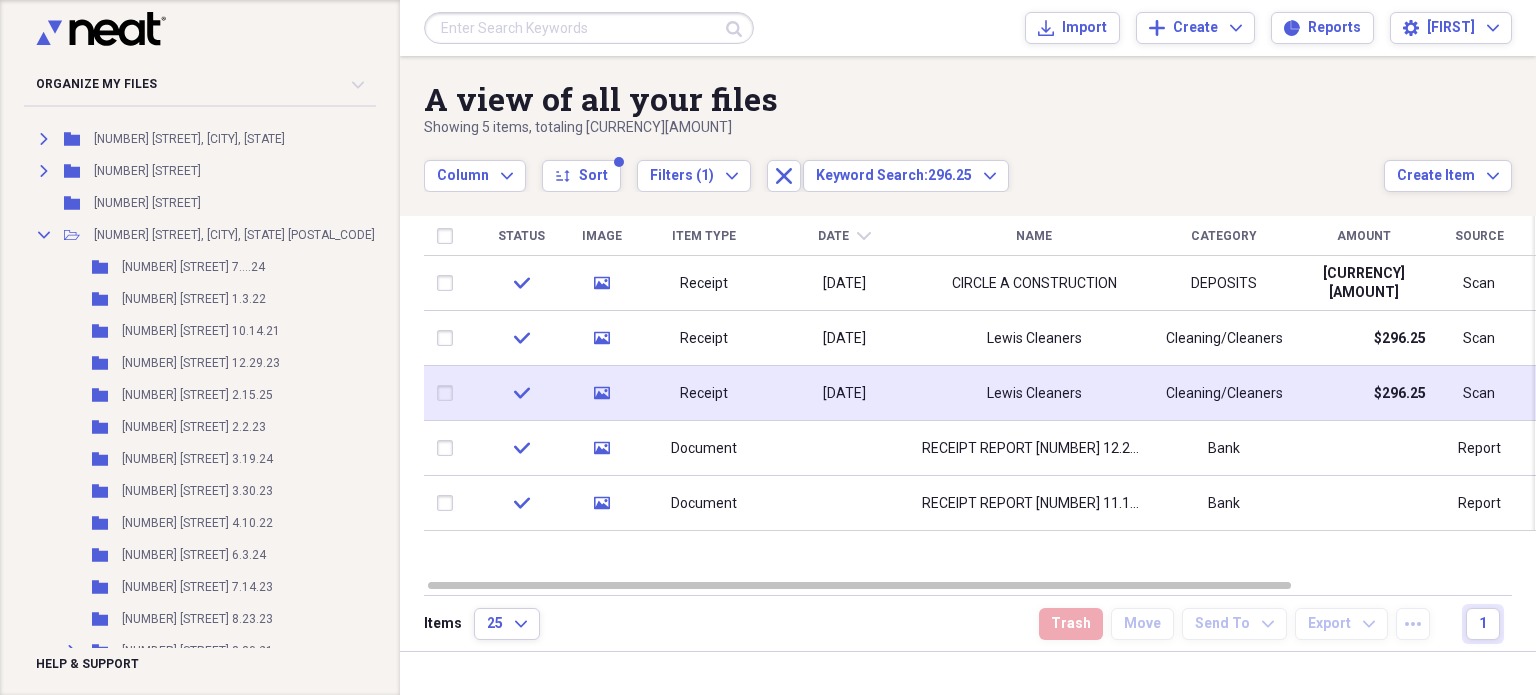 click on "[DATE]" at bounding box center [844, 394] 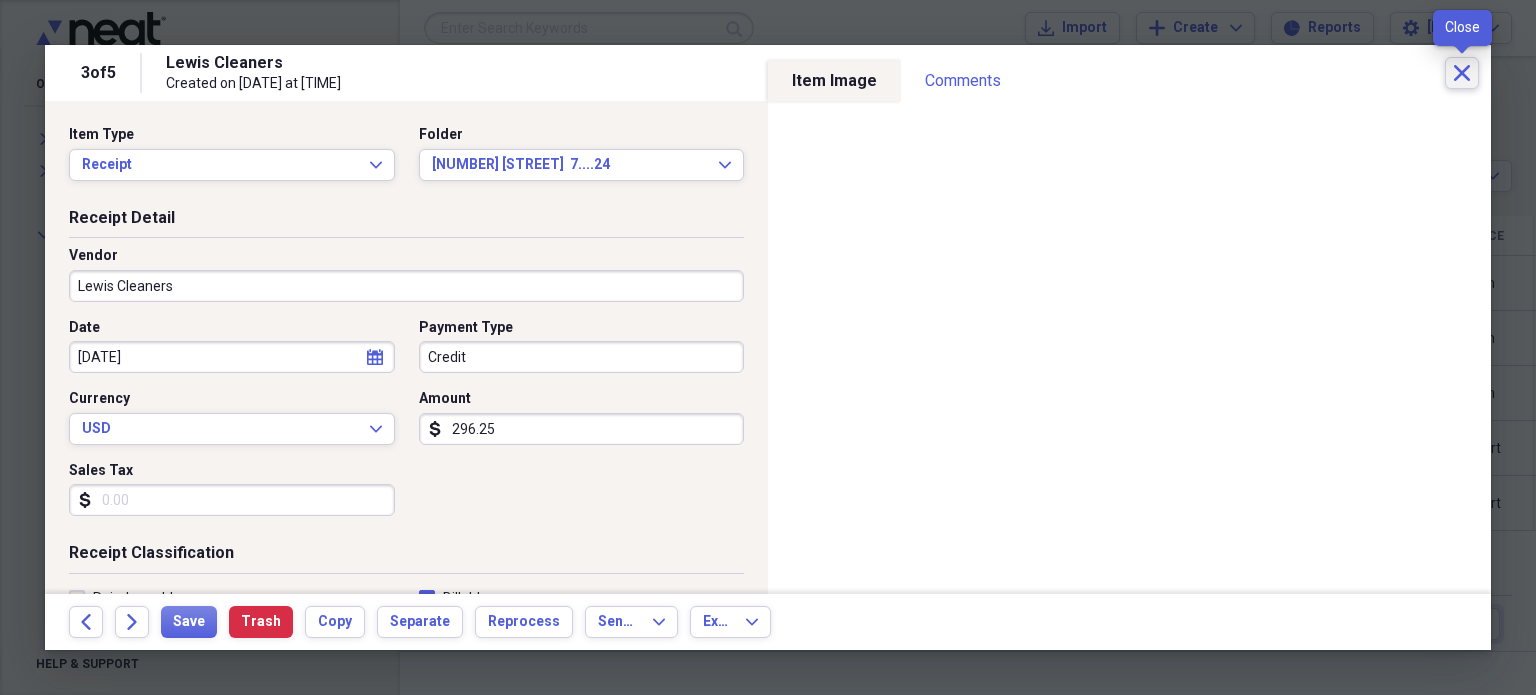 click 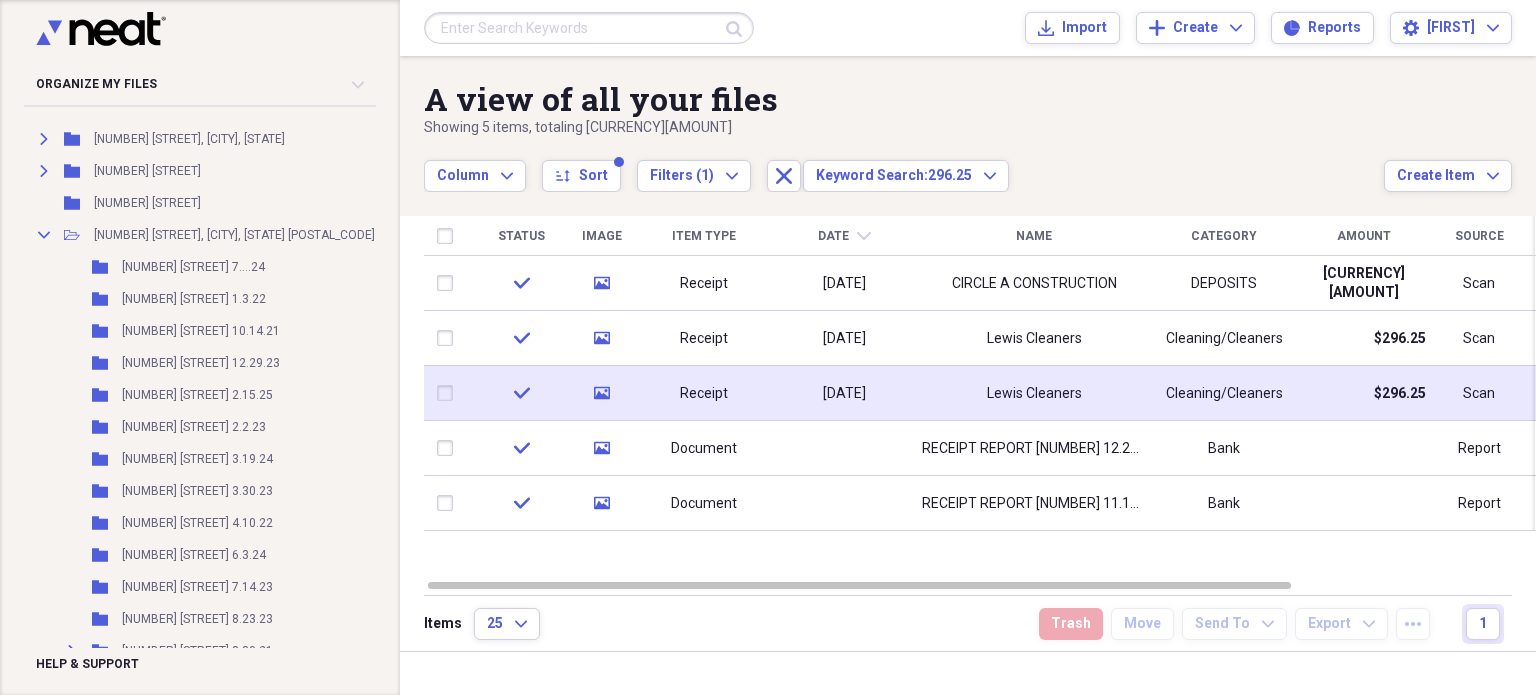 click on "[DATE]" at bounding box center (844, 394) 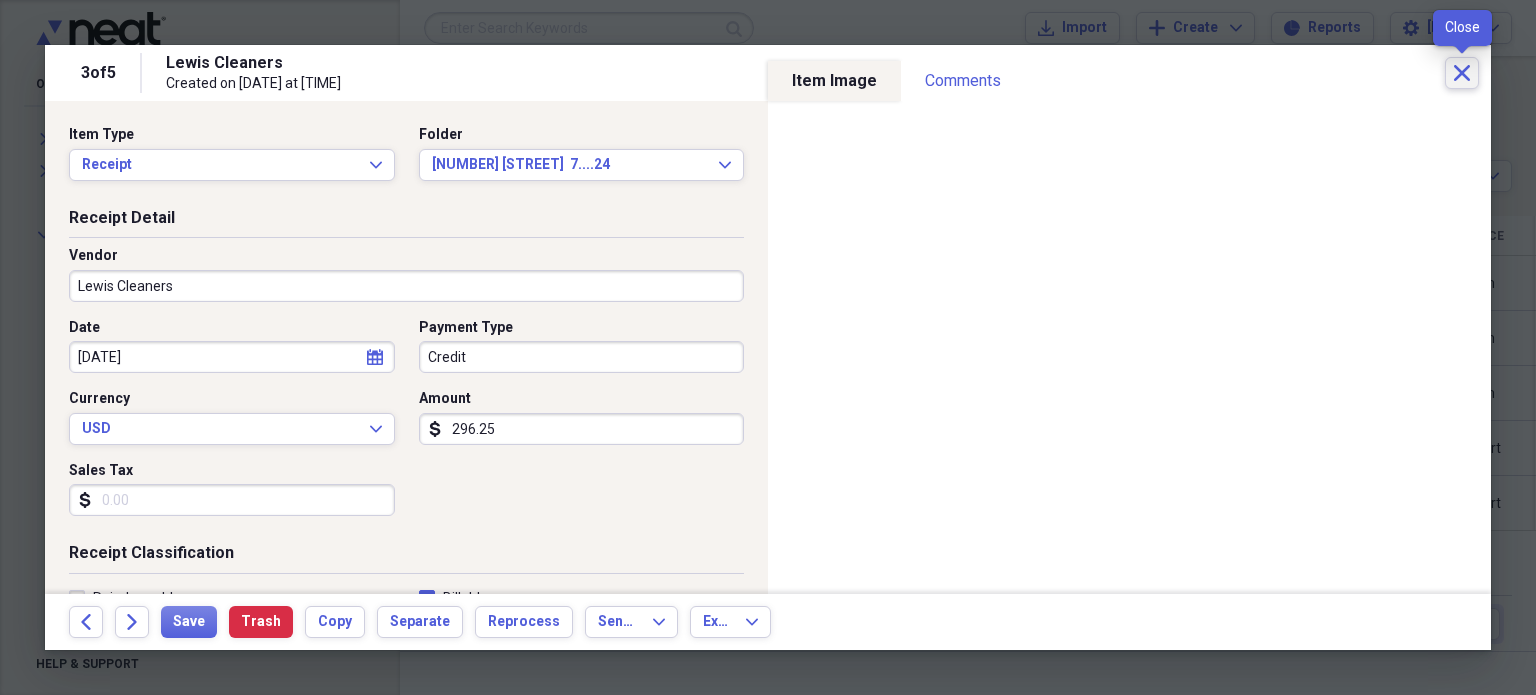 click on "Close" 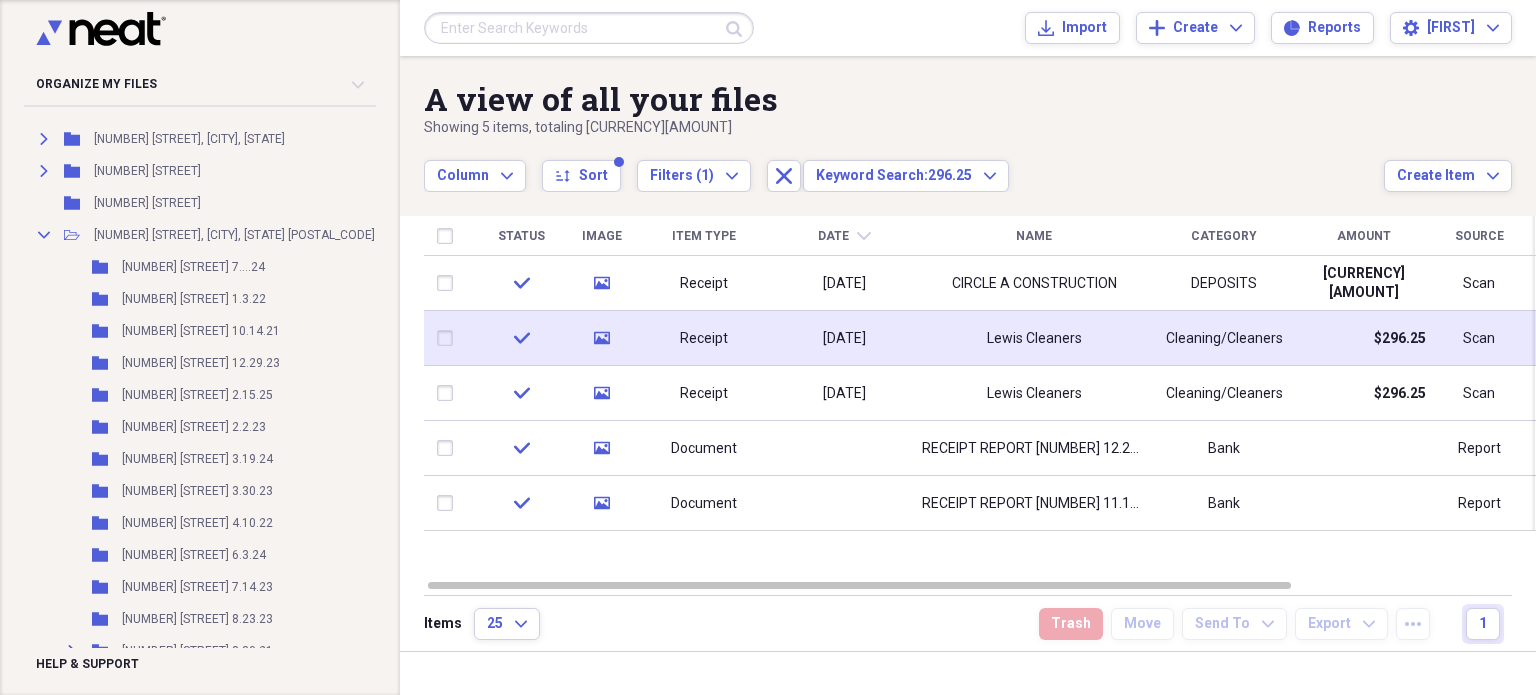 click on "[DATE]" at bounding box center (844, 338) 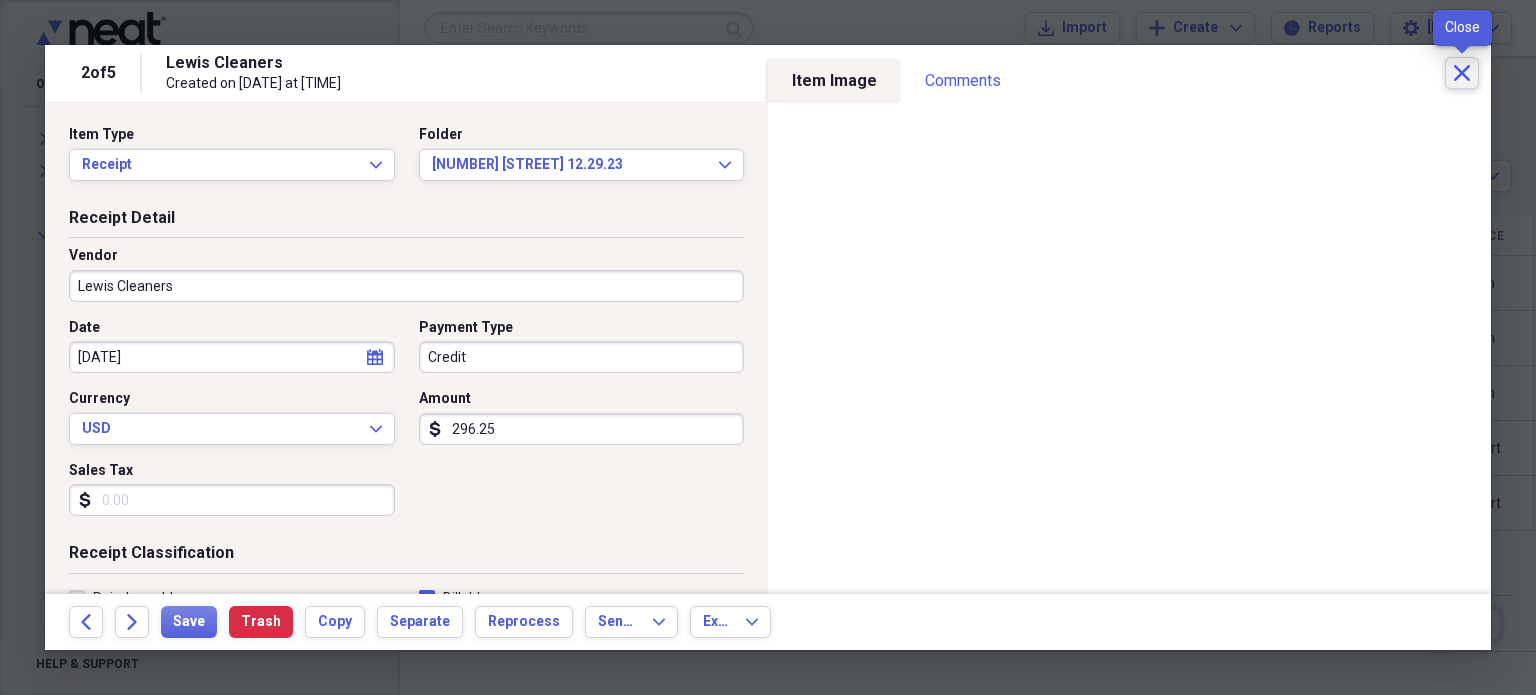 click 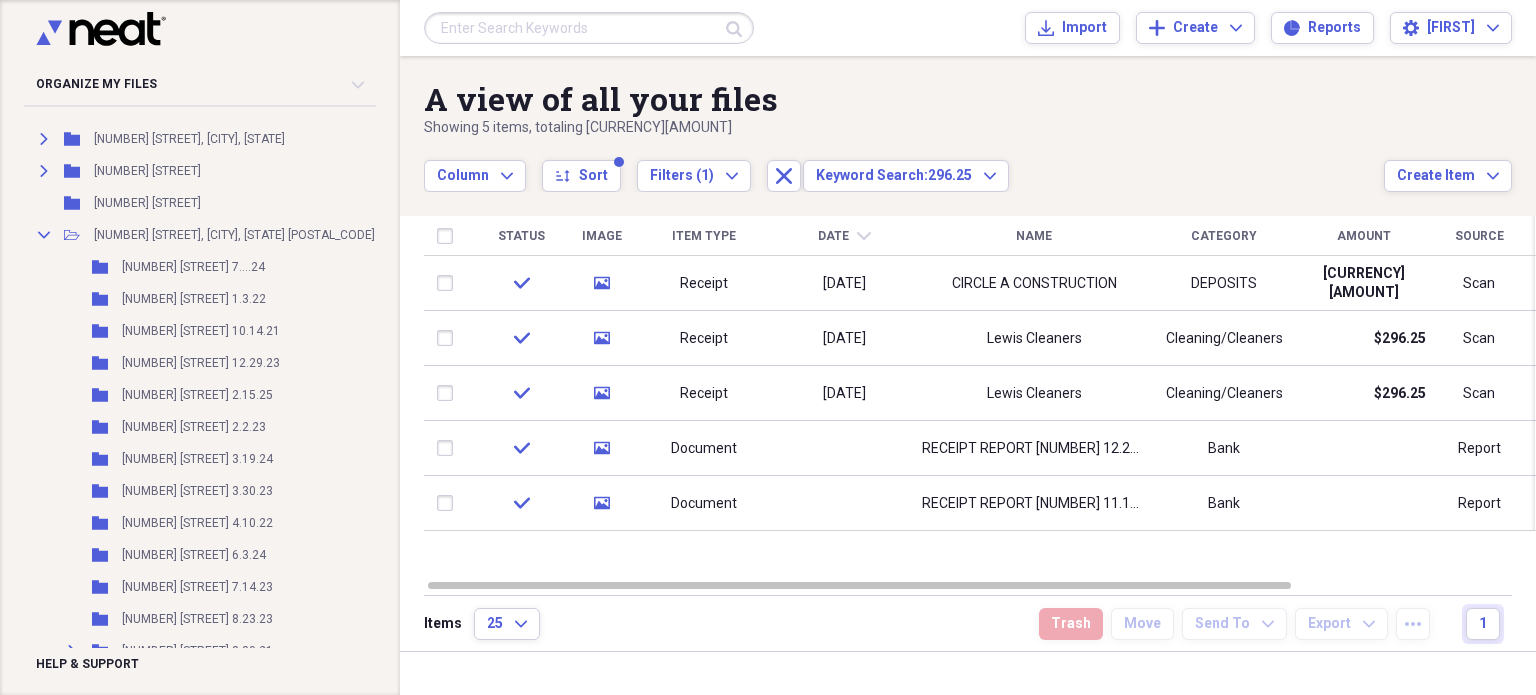 click on "Add Folder Expand Folder [NUMBER] [STREET], [CITY], [STATE] Add Folder Expand Folder [NUMBER] [STREET] Add Folder Expand Folder [NUMBER] [STREET] Way Add Folder Expand Folder [NUMBER] [STREET] Way Add Folder Expand Folder [NUMBER] [STREET] Add Folder Expand Folder [NUMBER] [STREET] Add Folder Expand Folder [NUMBER] [STREET], [APARTMENT] Add Folder Expand Folder [NUMBER] [STREET], [CITY], [STATE] - [FIRST] Add Folder Expand Folder [NUMBER] [STREET] Add Folder Expand Folder [NUMBER] [STREET] Add Folder Expand Folder [NUMBER] [STREET], [CITY], [STATE] Add Folder Expand Folder [NUMBER] [STREET] Folder [NUMBER] [STREET] Ave. Add Folder Collapse Open Folder [NUMBER] [STREET], [CITY], [STATE] Add Folder Folder" at bounding box center [768, 347] 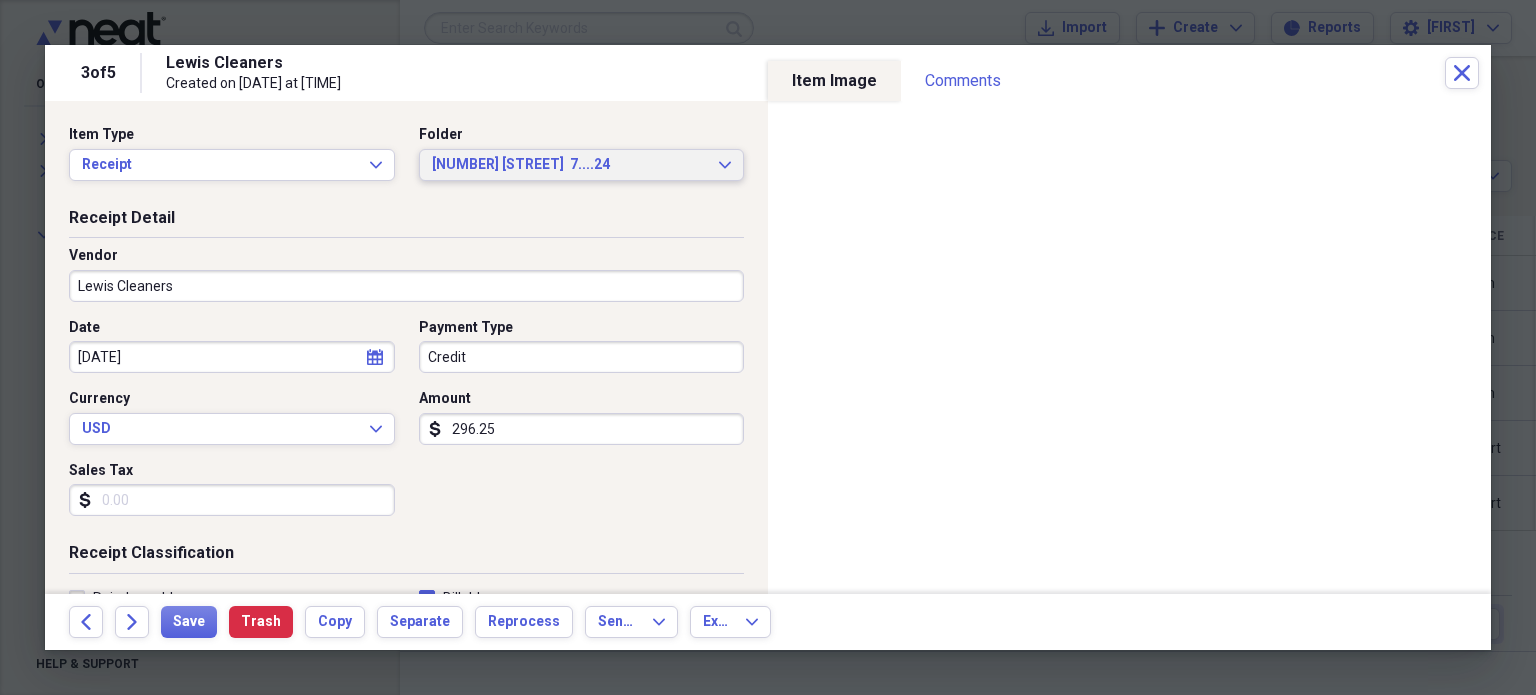 click on "Expand" 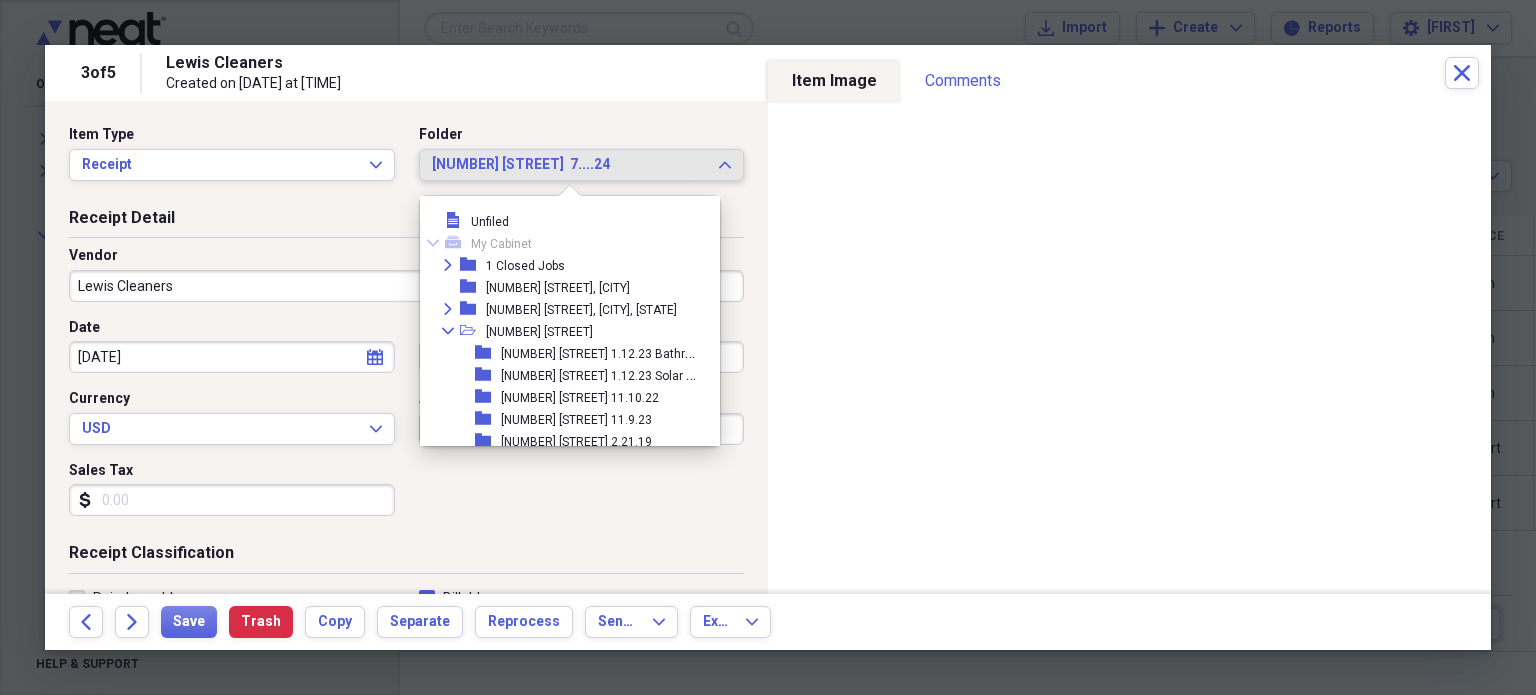 scroll, scrollTop: 1617, scrollLeft: 0, axis: vertical 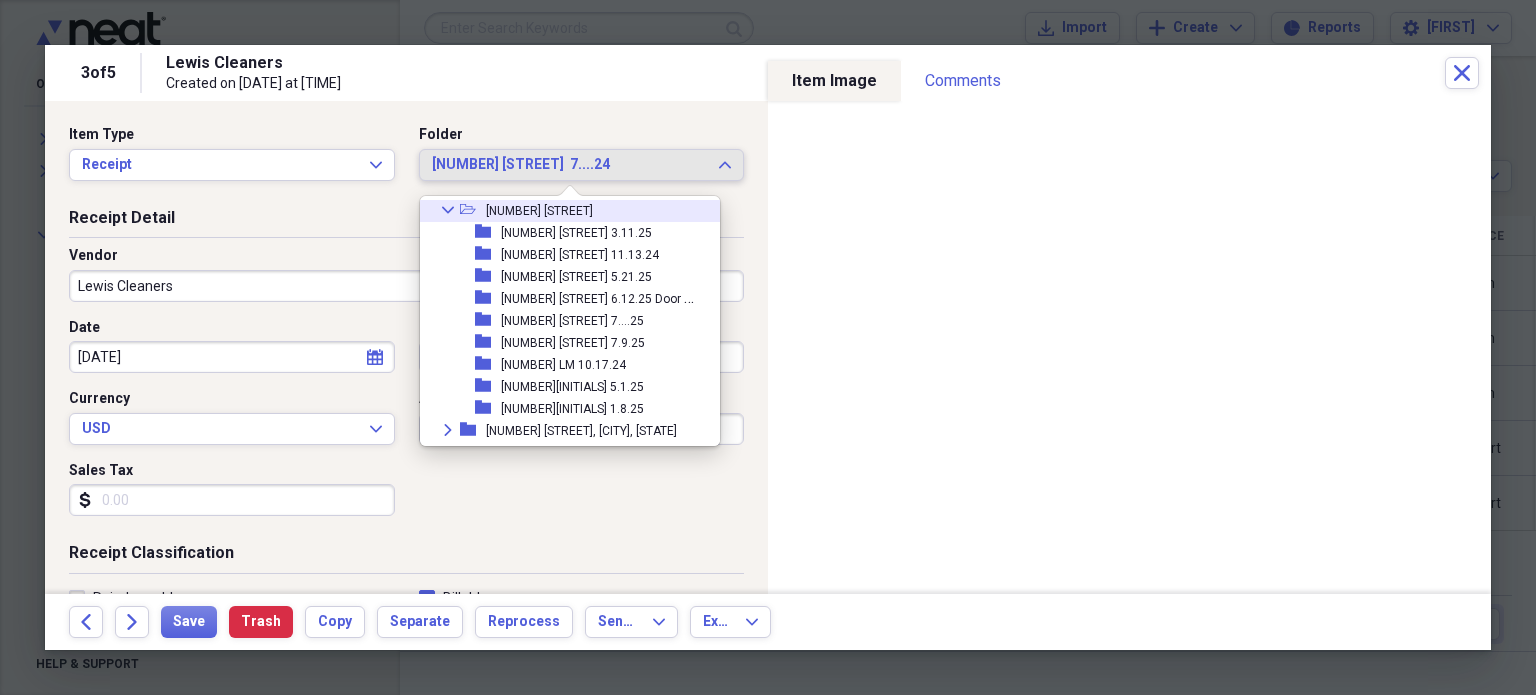 click 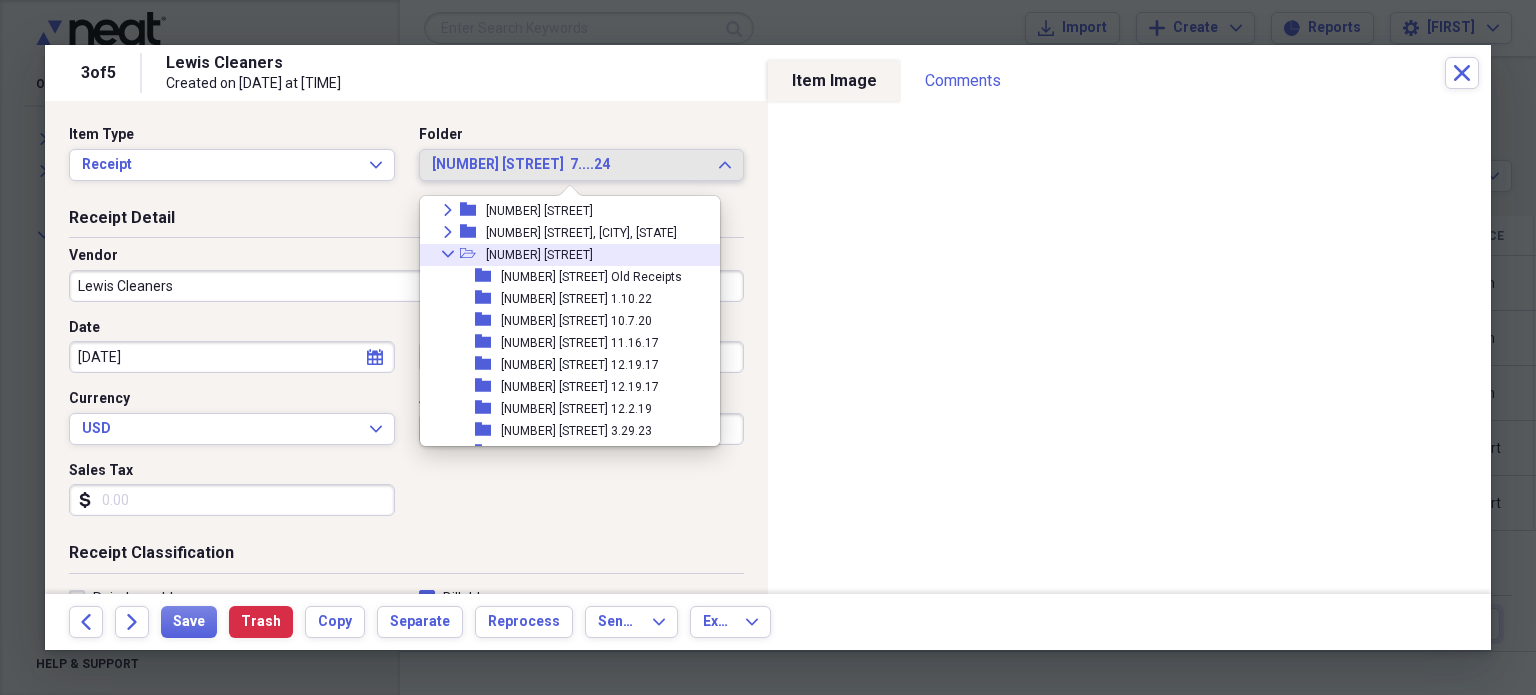 click on "Collapse" 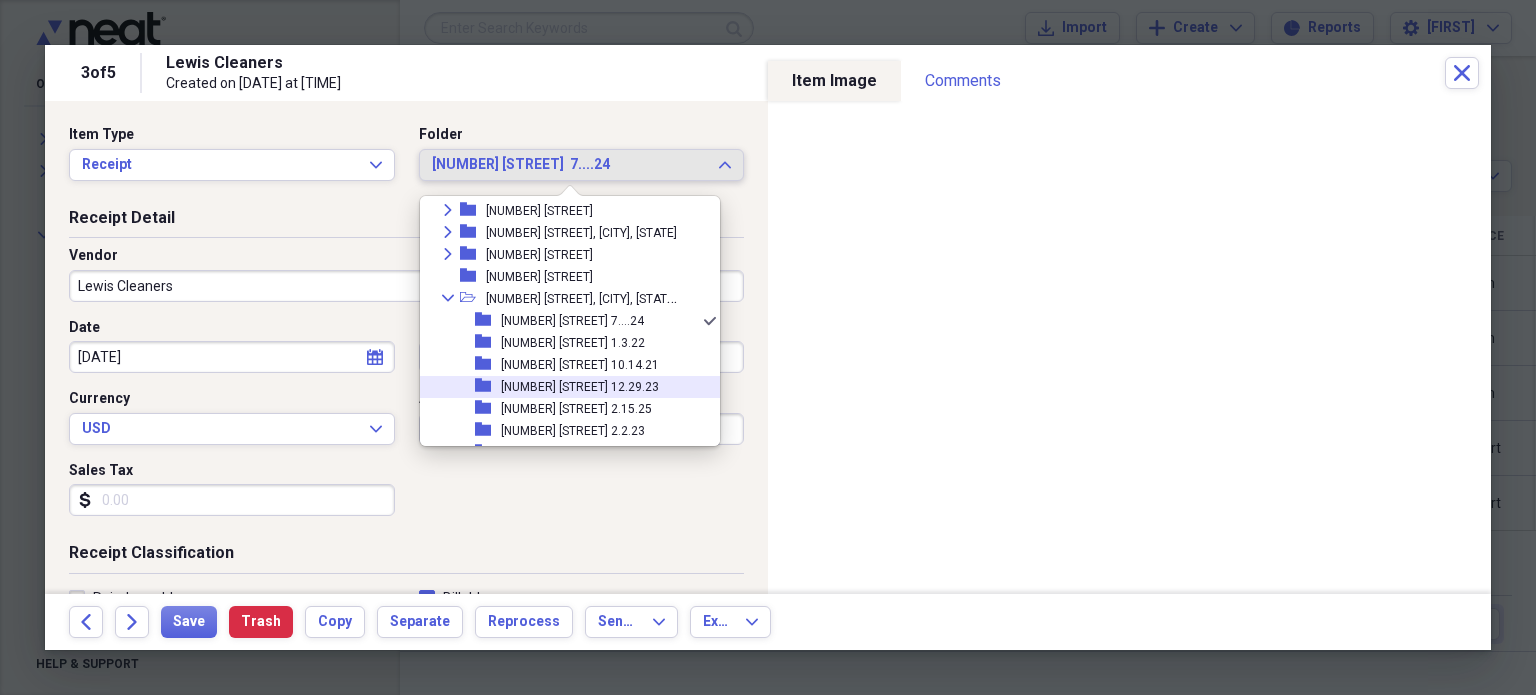 click on "[NUMBER] [STREET] 12.29.23" at bounding box center [580, 387] 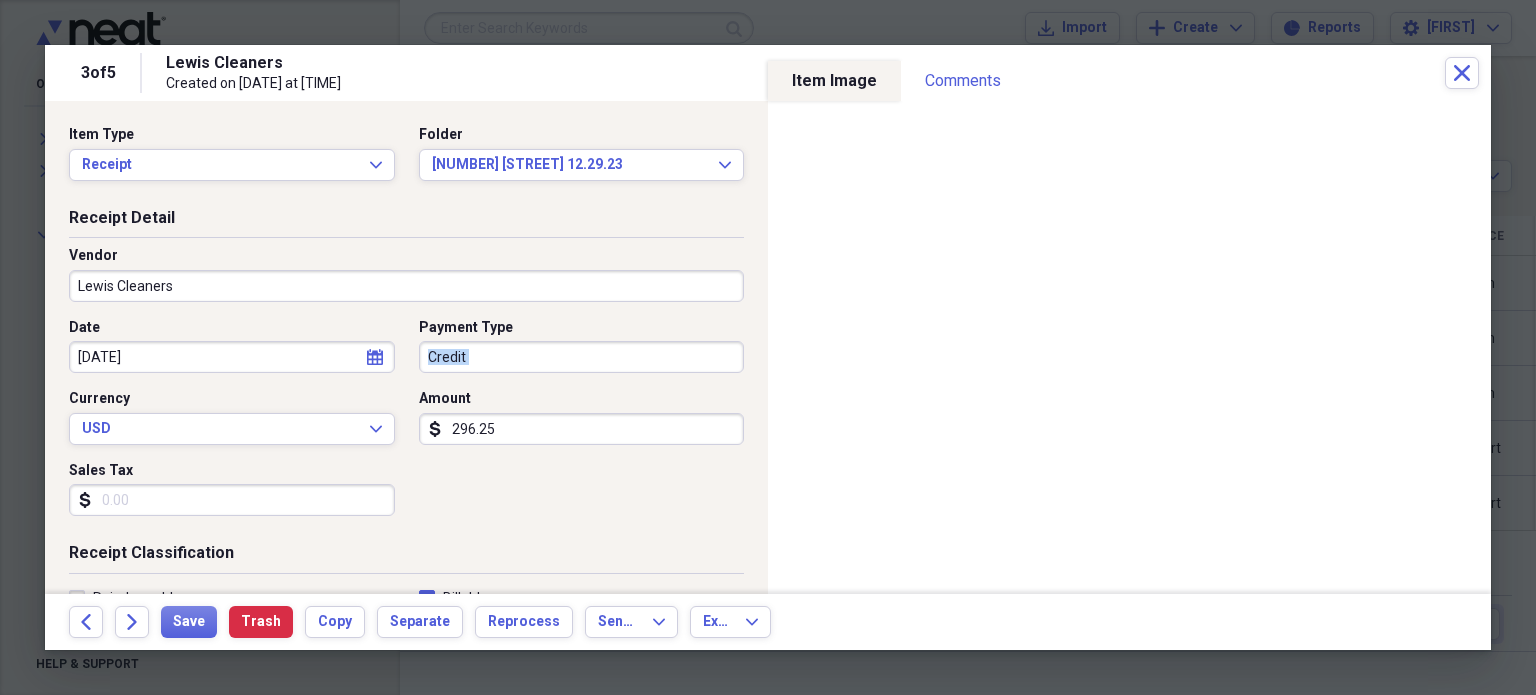 click on "Date [DATE] calendar Calendar Payment Type Credit Currency USD Expand Amount dollar-sign [AMOUNT] Sales Tax dollar-sign" at bounding box center (406, 425) 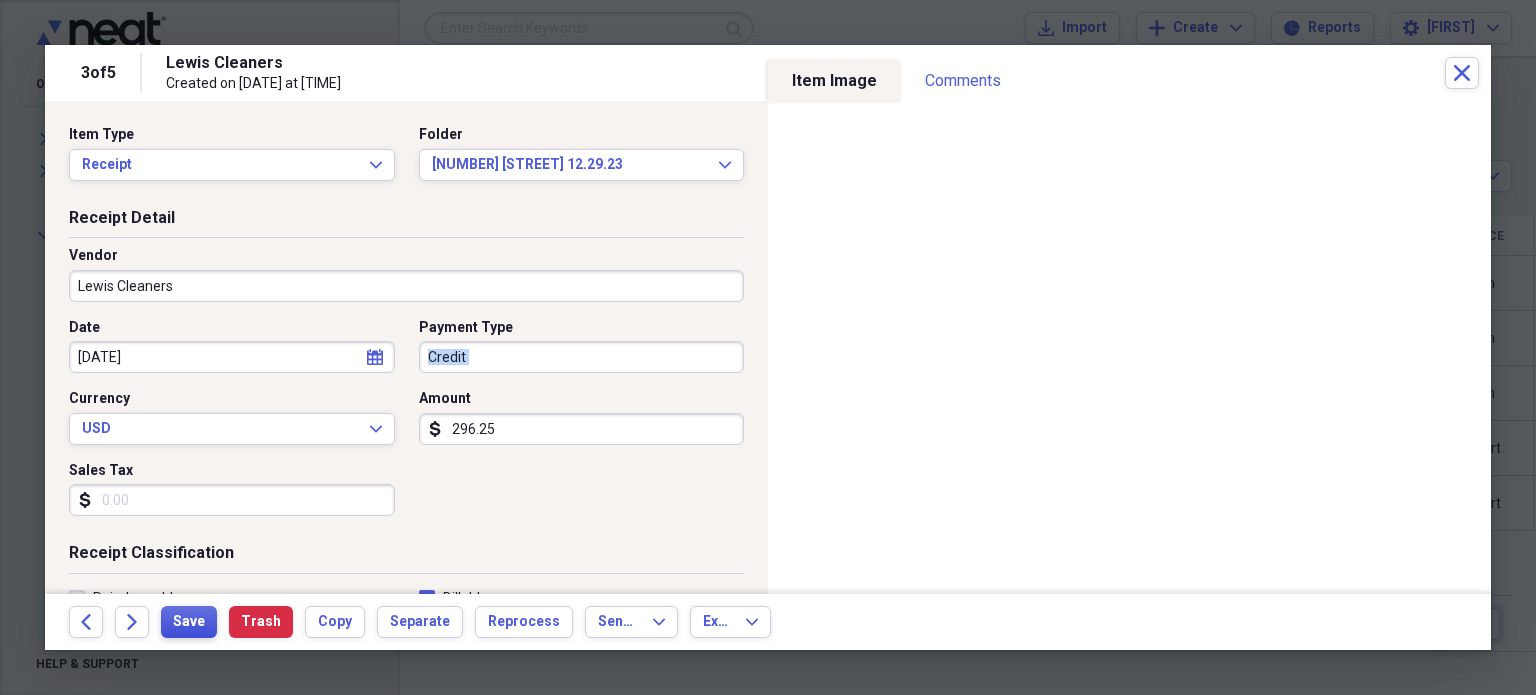 click on "Save" at bounding box center [189, 622] 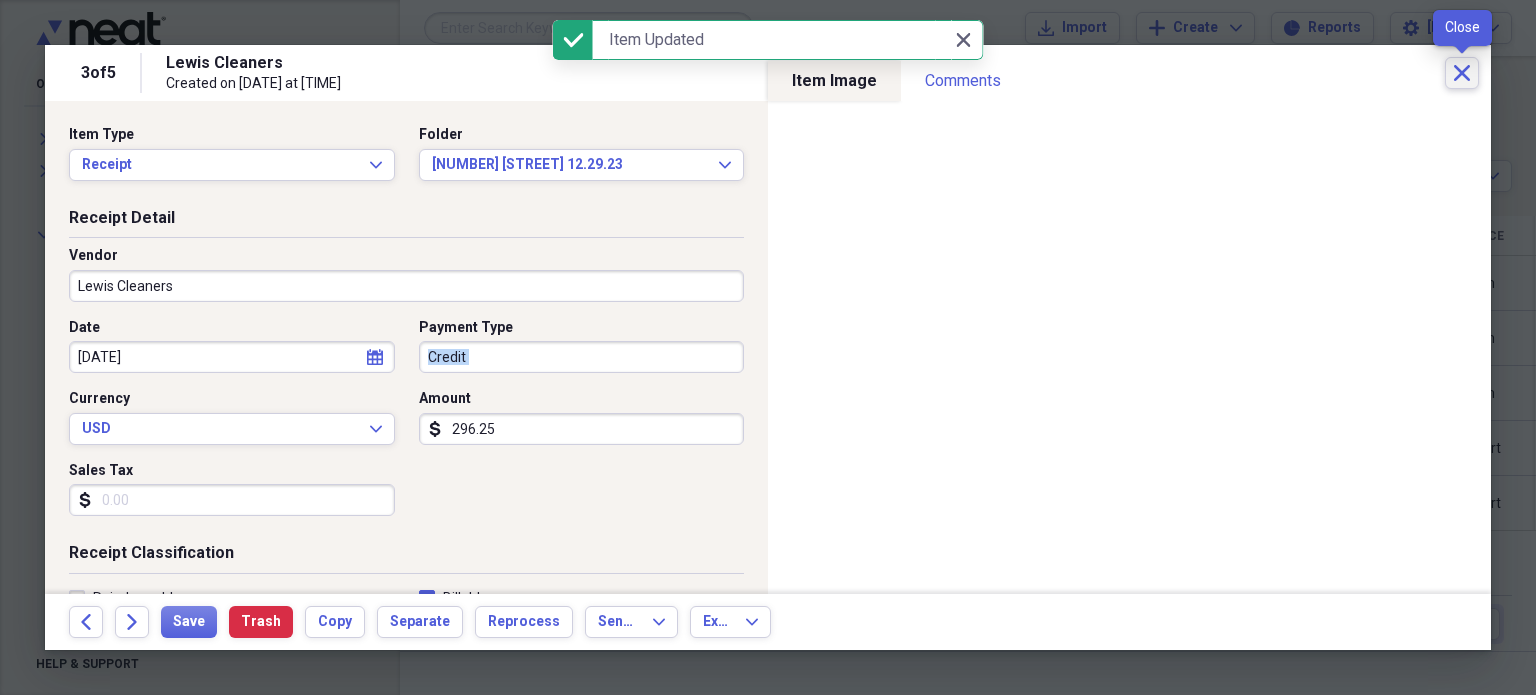 click on "Close" at bounding box center [1462, 73] 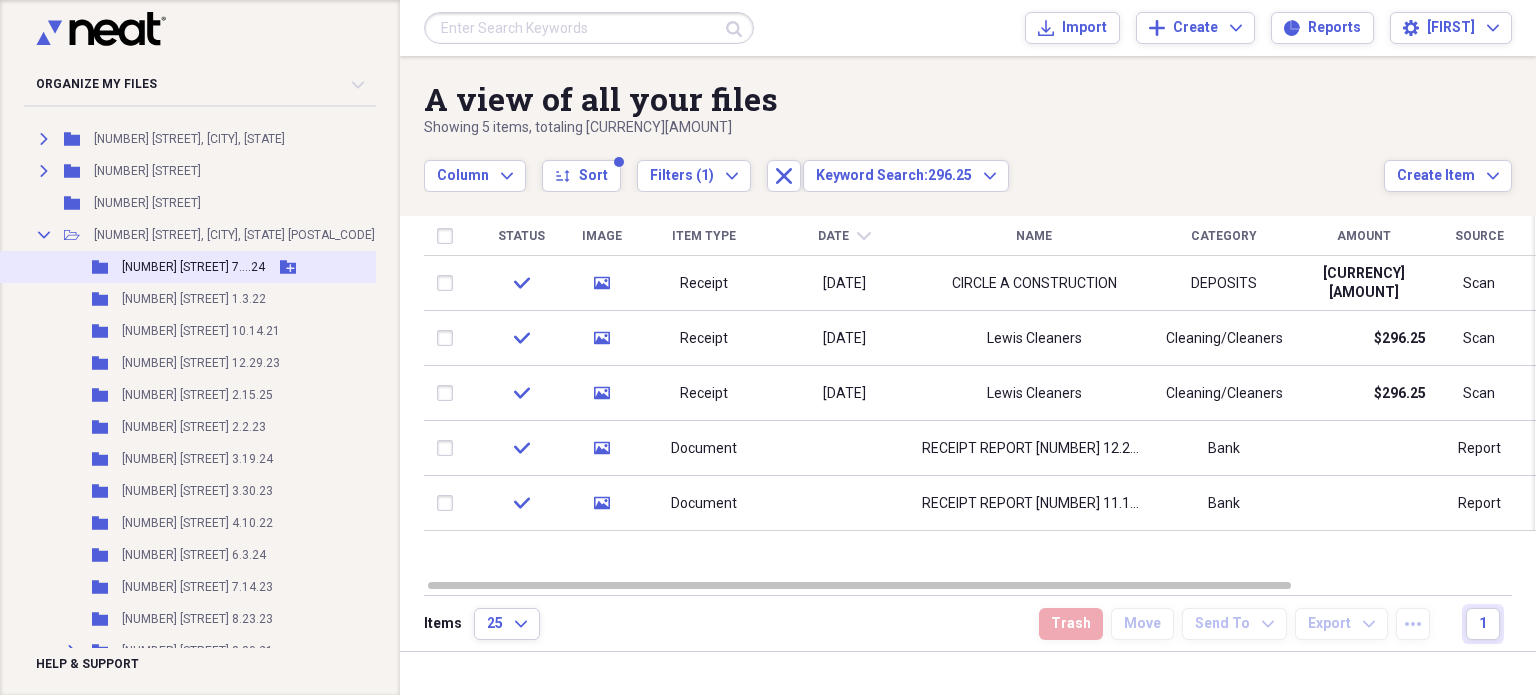 click on "Folder [NUMBER] [STREET]  7....24 Add Folder" at bounding box center (233, 267) 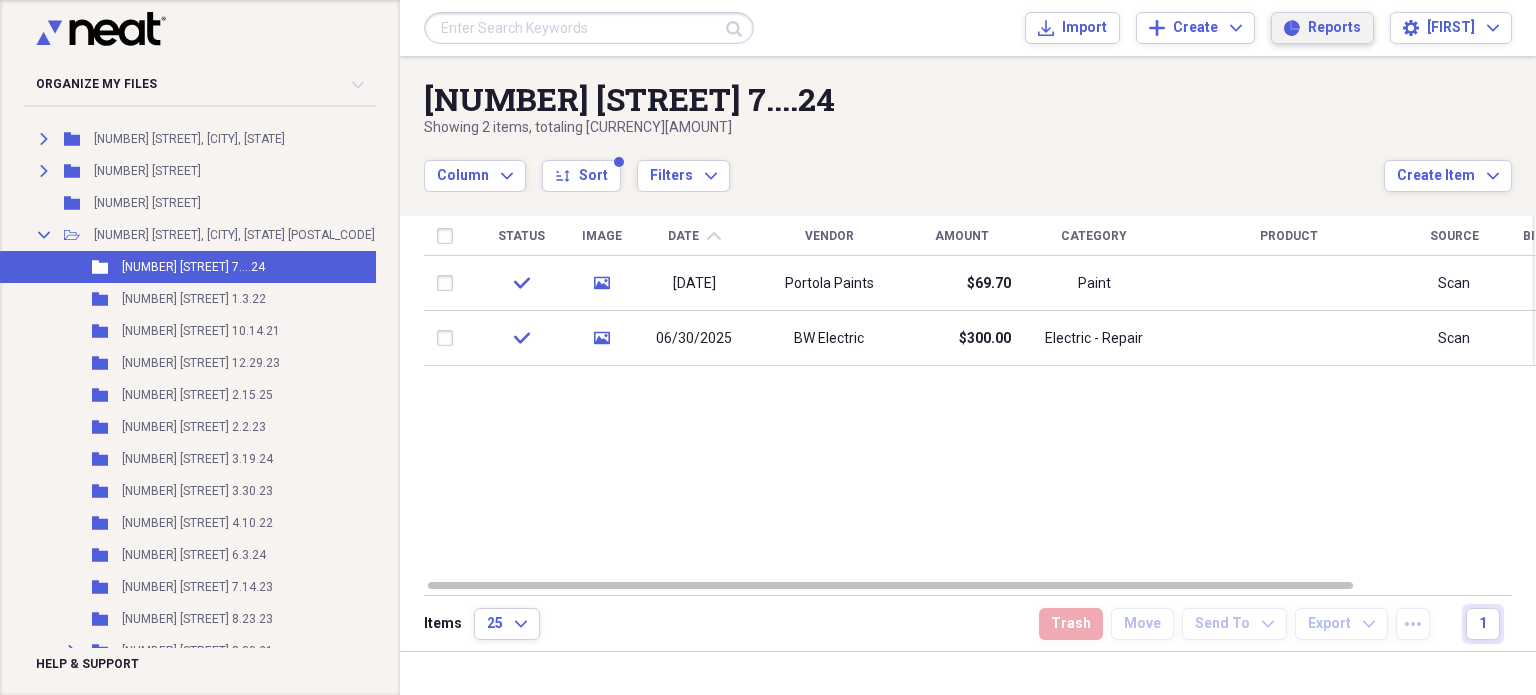 click 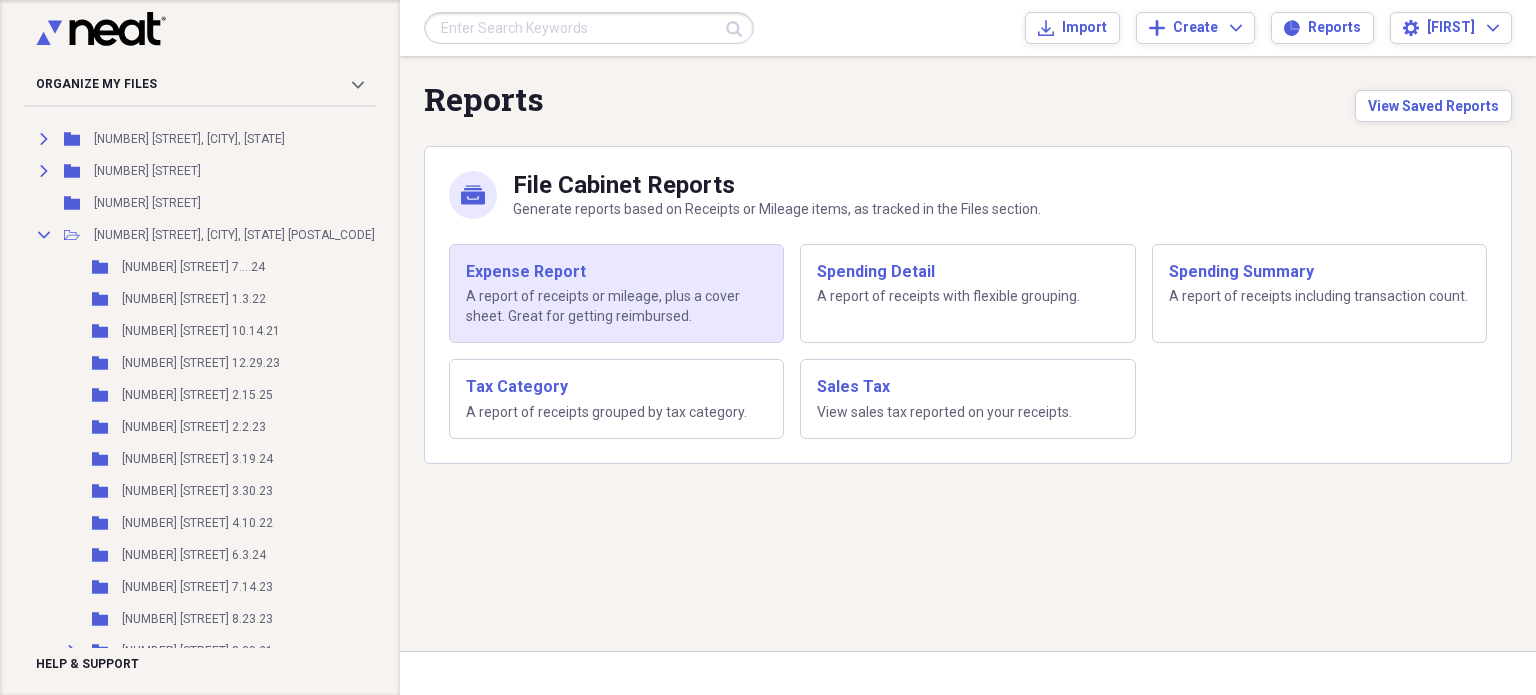 click on "A report of receipts or mileage, plus a cover sheet. Great for getting reimbursed." at bounding box center (616, 306) 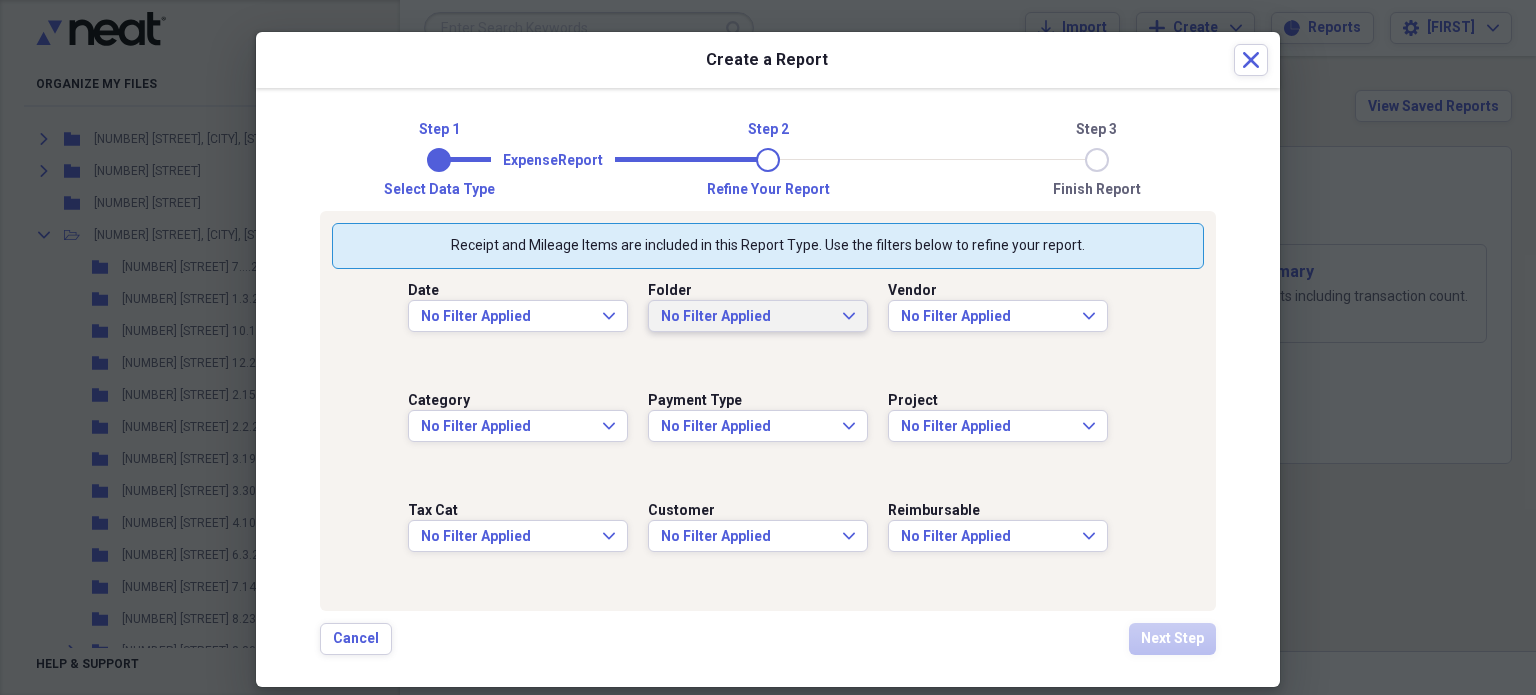 click on "No Filter Applied Expand" at bounding box center (758, 317) 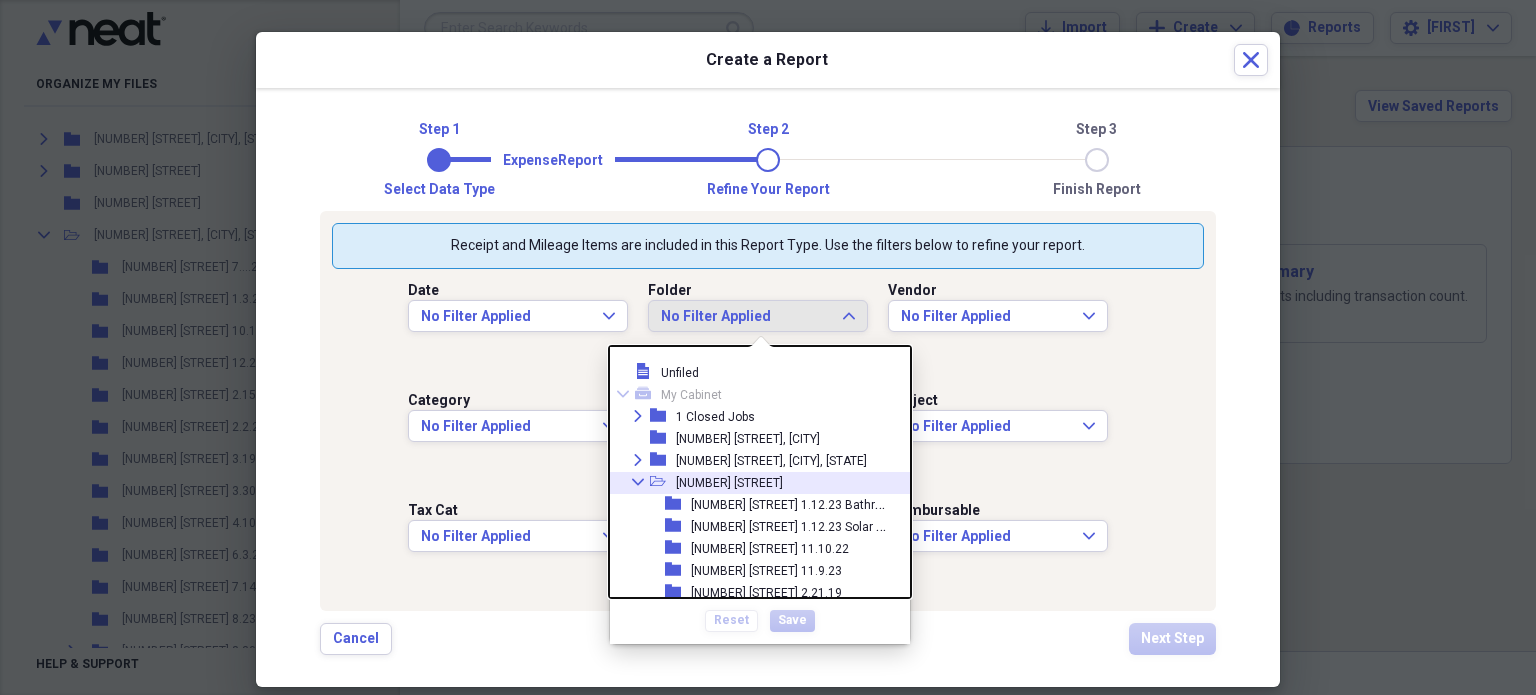 click on "Collapse" 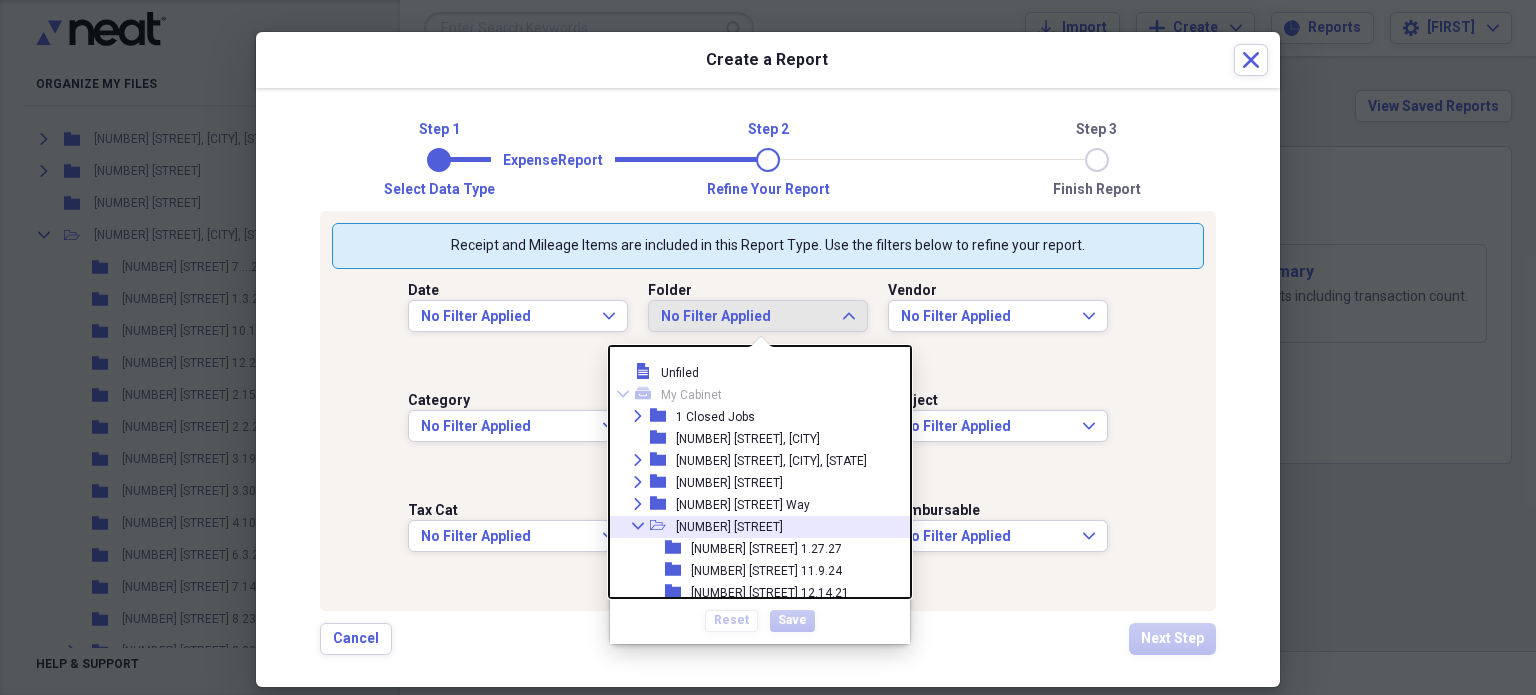 click on "Collapse" 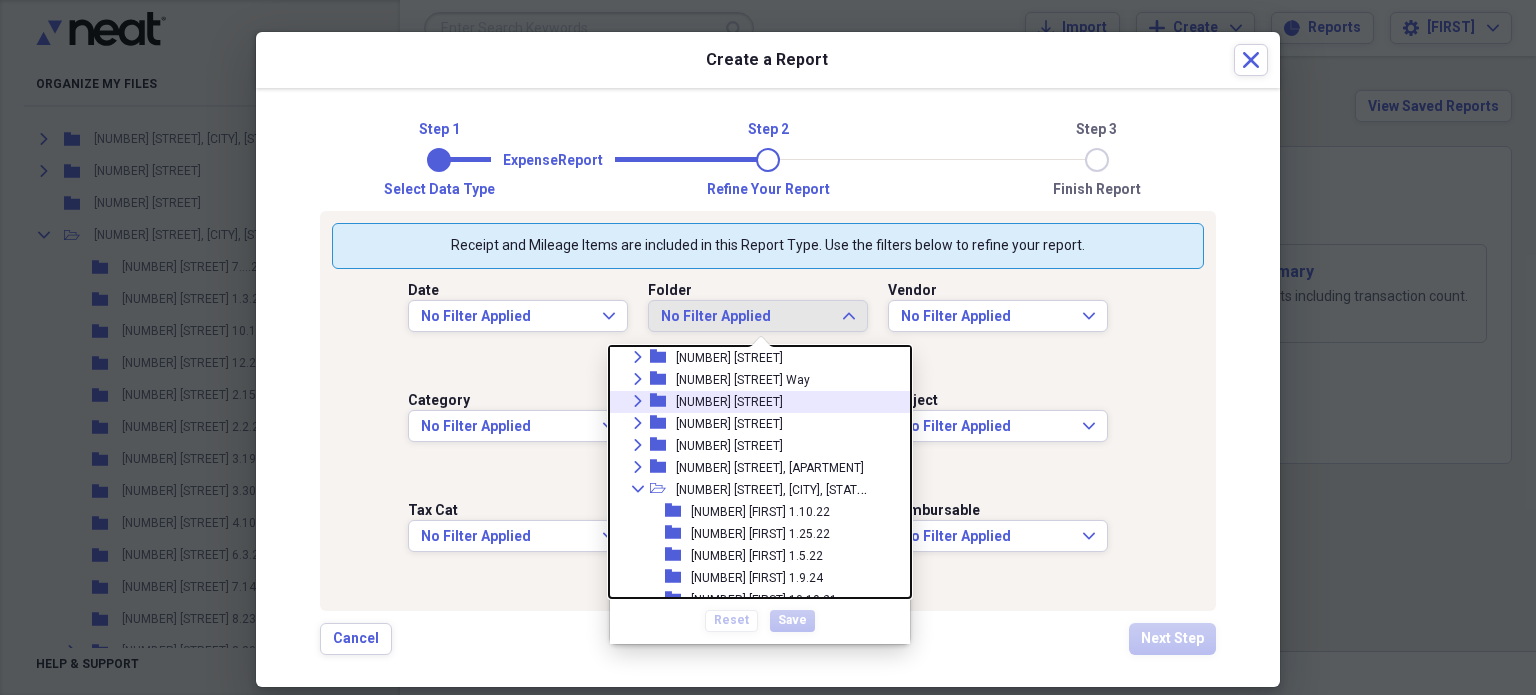 scroll, scrollTop: 100, scrollLeft: 0, axis: vertical 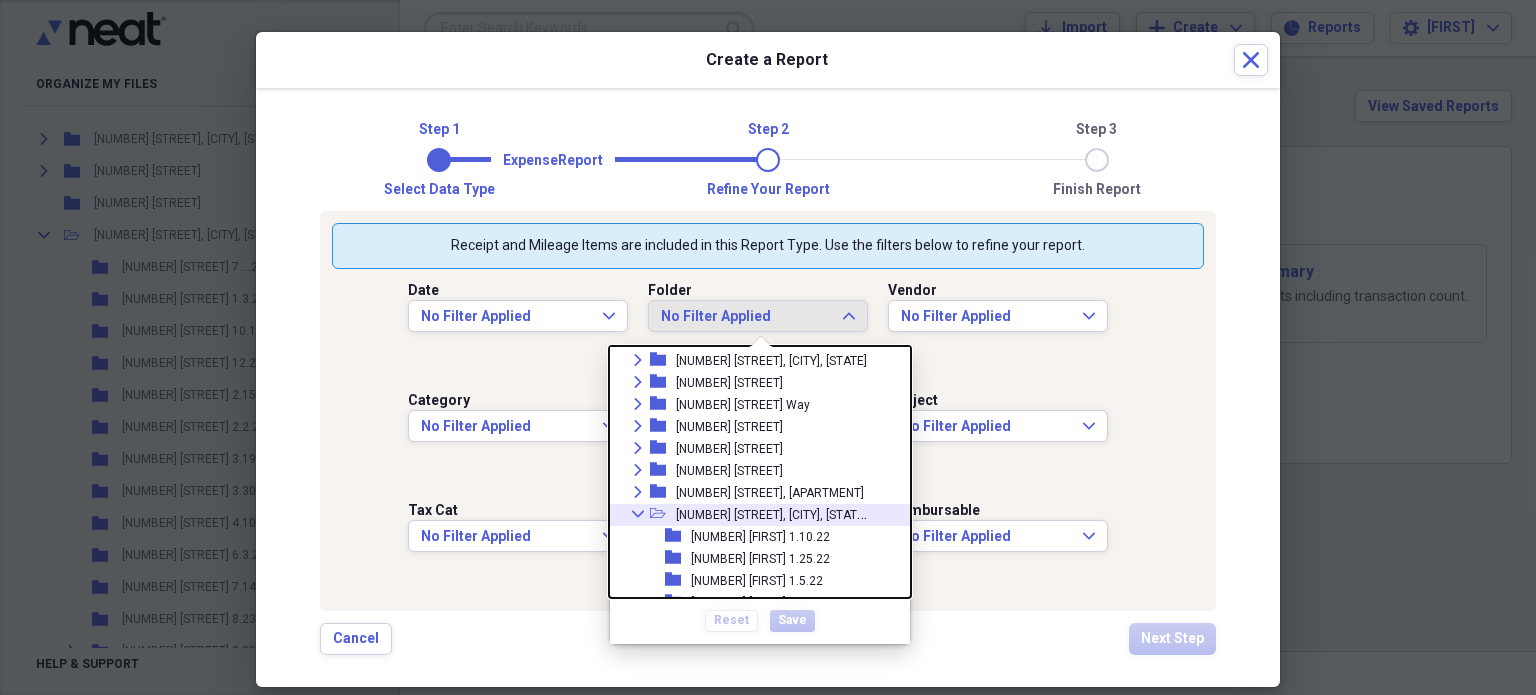 click 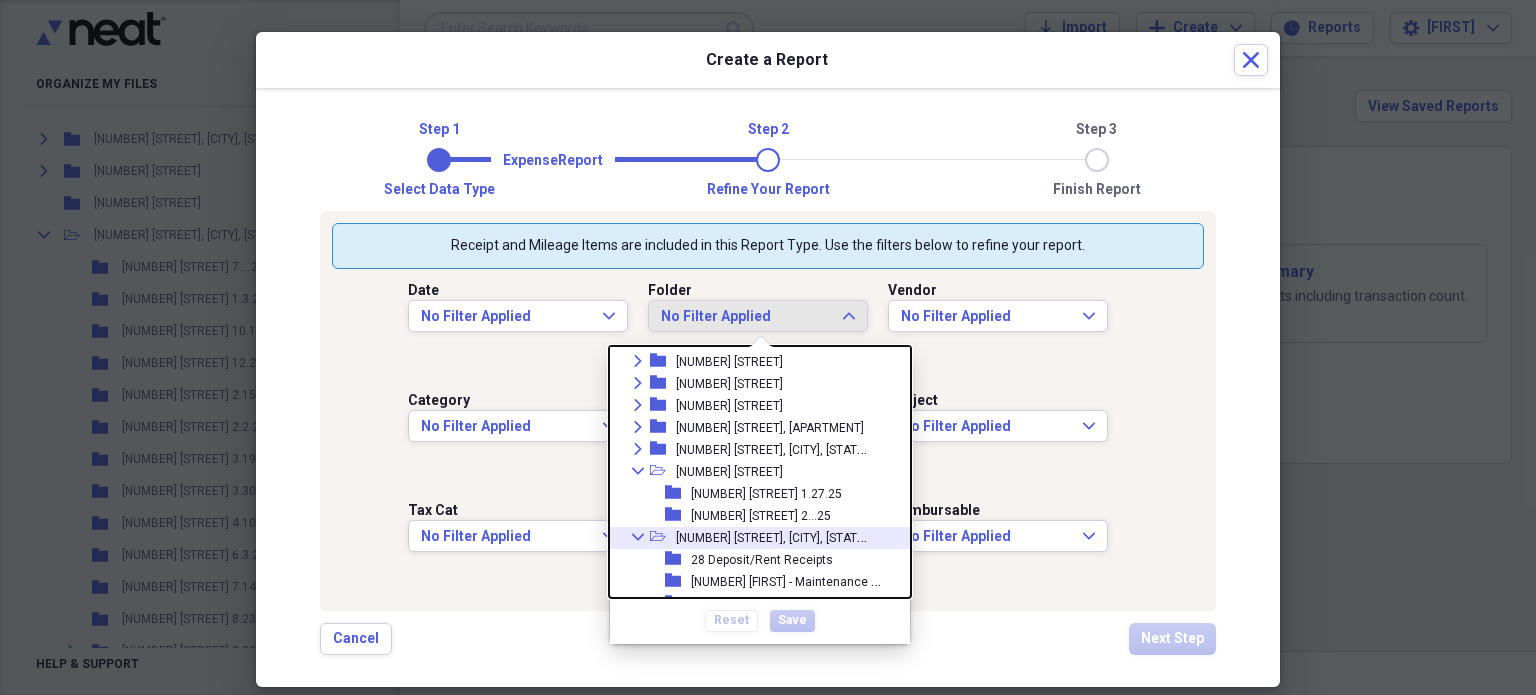 scroll, scrollTop: 100, scrollLeft: 0, axis: vertical 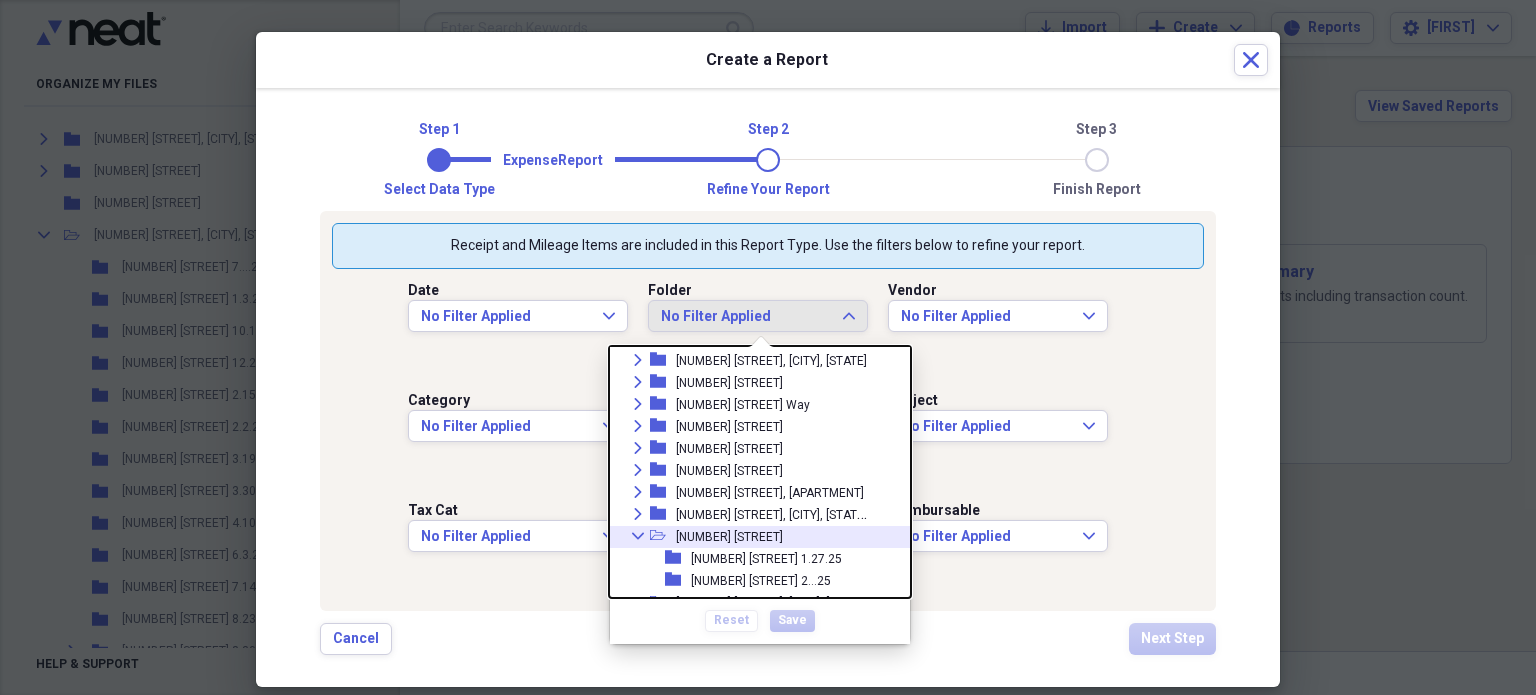 click 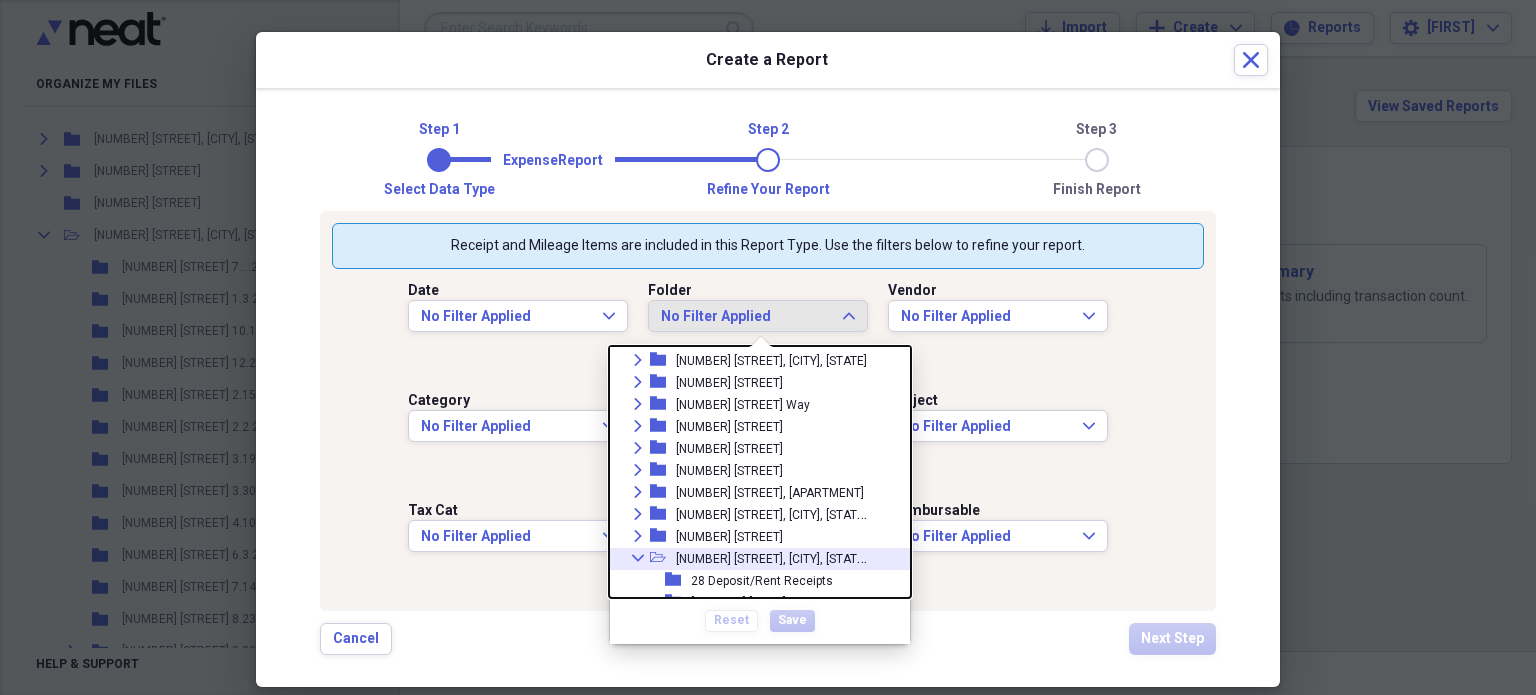 click on "Collapse" 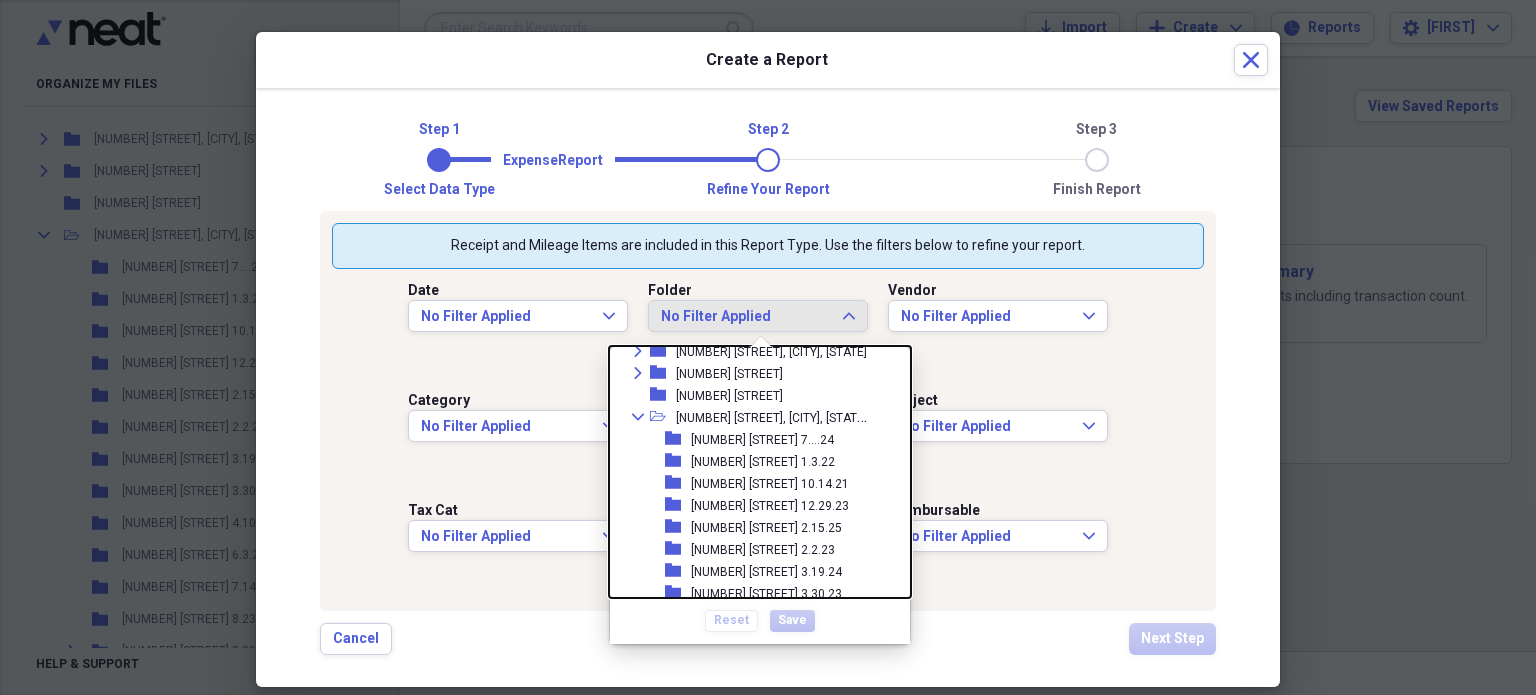 scroll, scrollTop: 400, scrollLeft: 0, axis: vertical 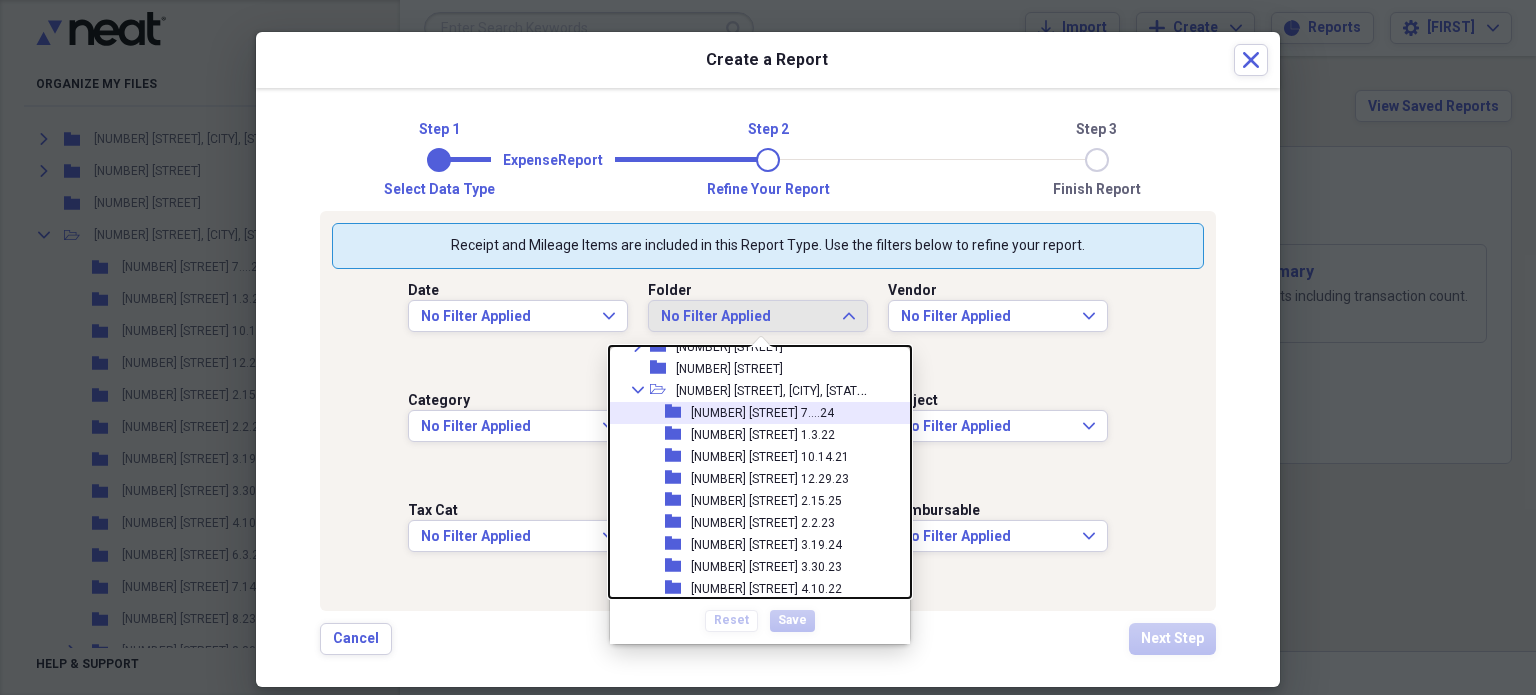 click on "[NUMBER] [STREET]  7....24" at bounding box center (762, 413) 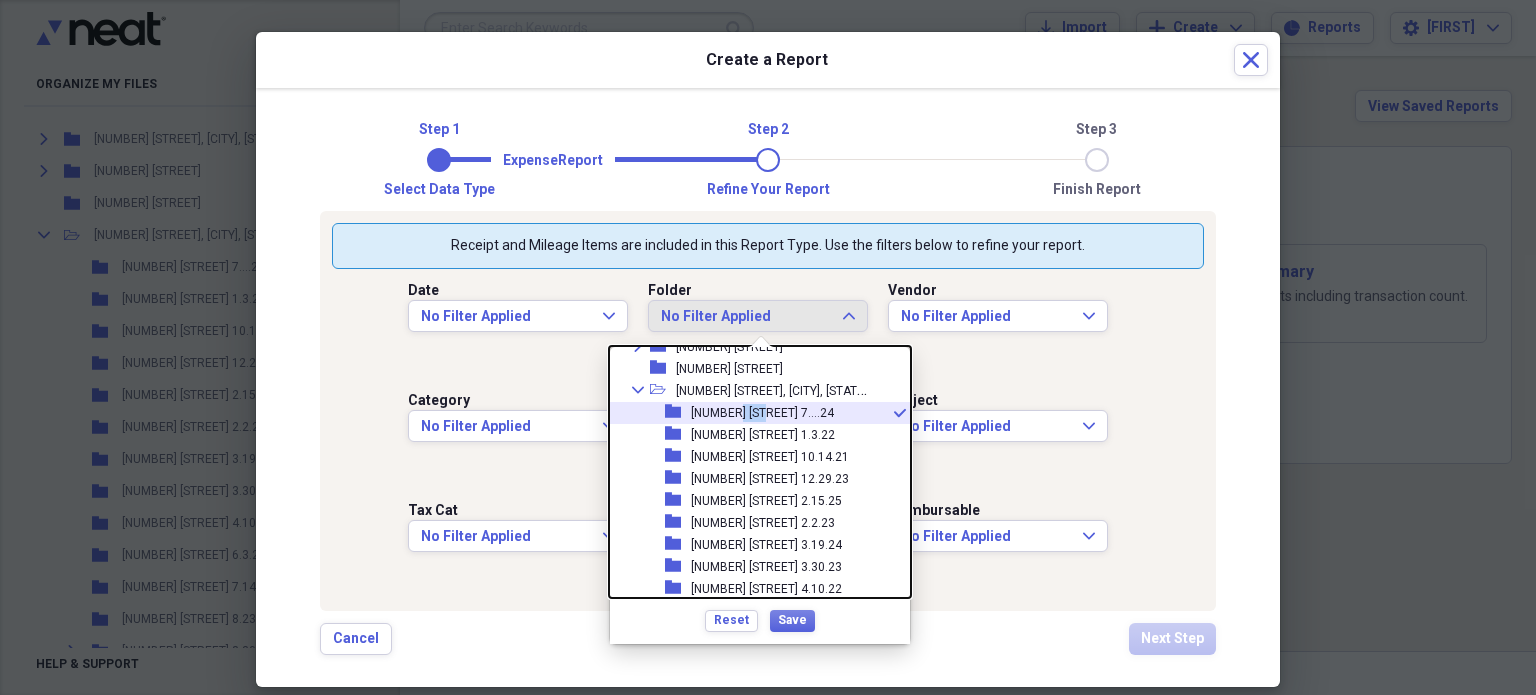 click on "[NUMBER] [STREET]  7....24" at bounding box center (762, 413) 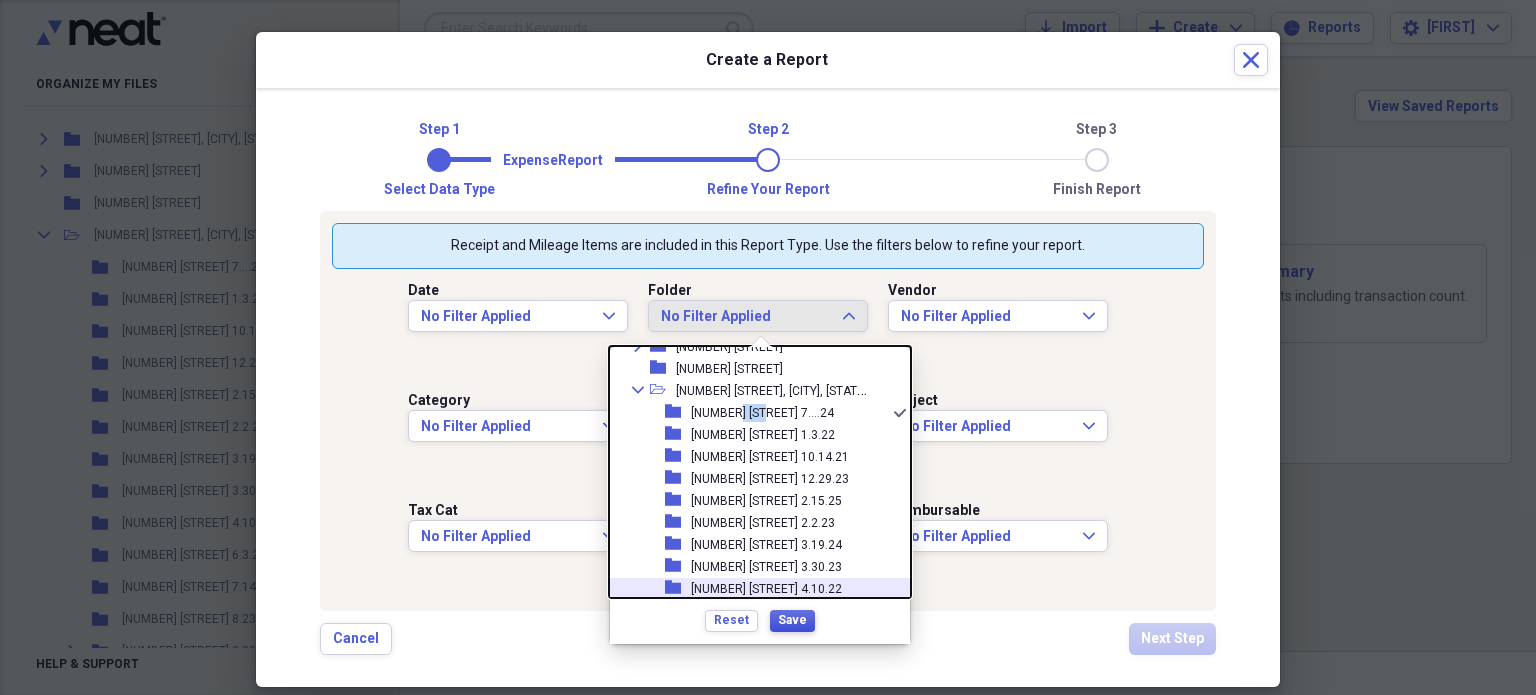 click on "Save" at bounding box center (792, 620) 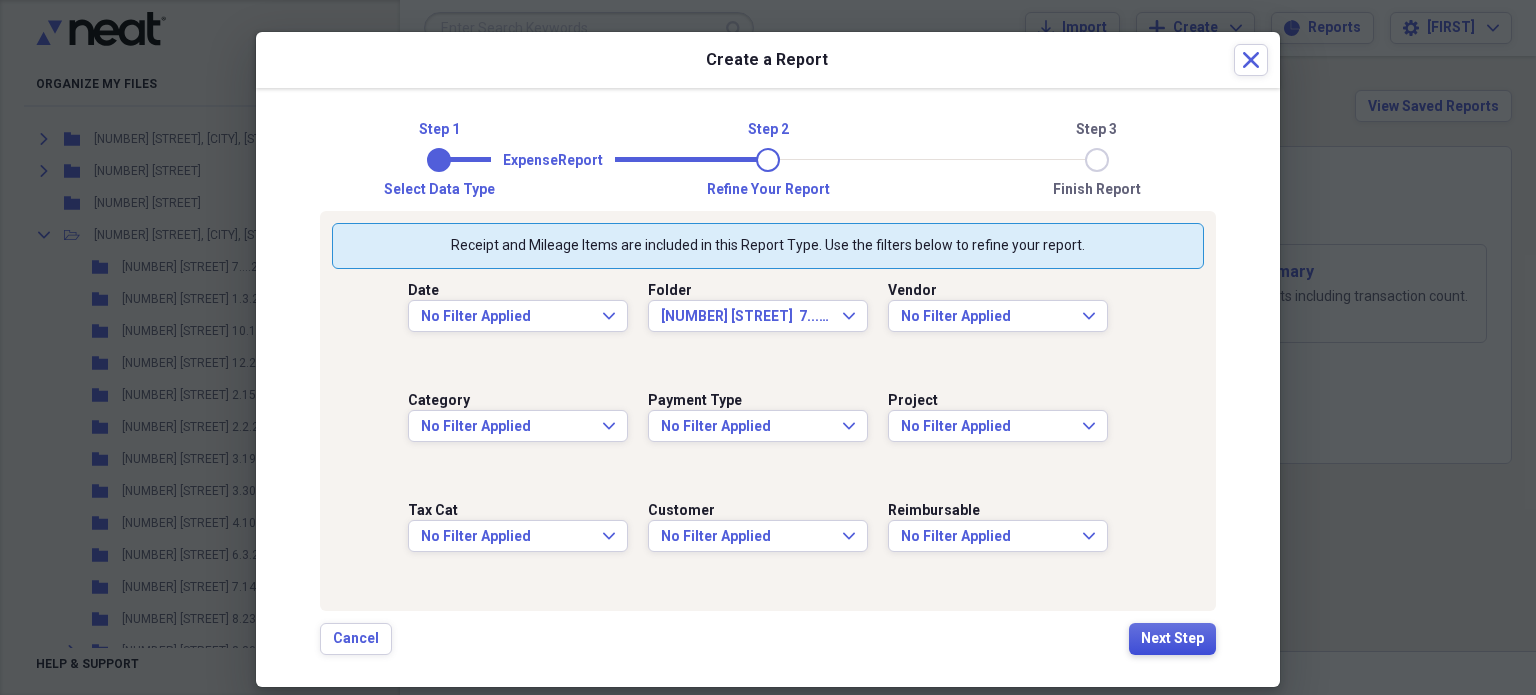 click on "Next Step" at bounding box center [1172, 639] 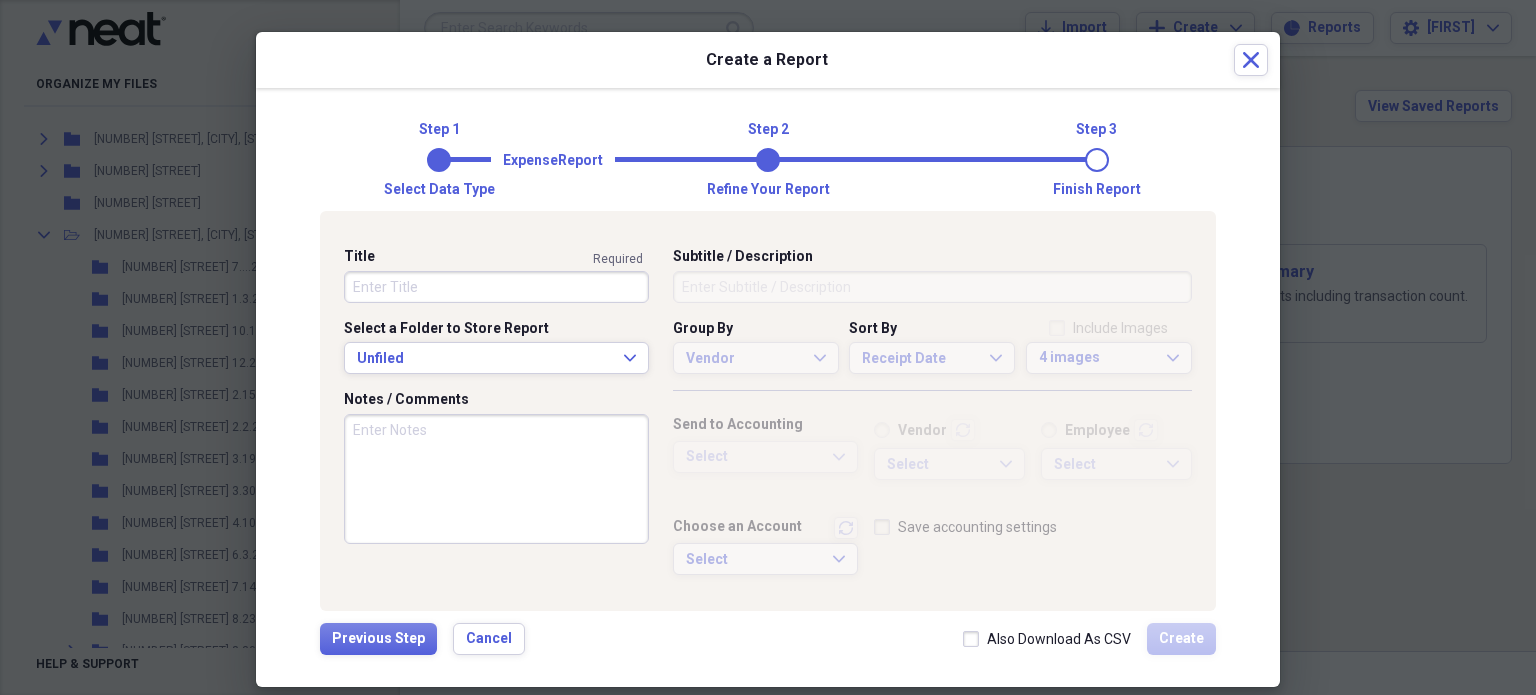 click on "Title" at bounding box center [496, 287] 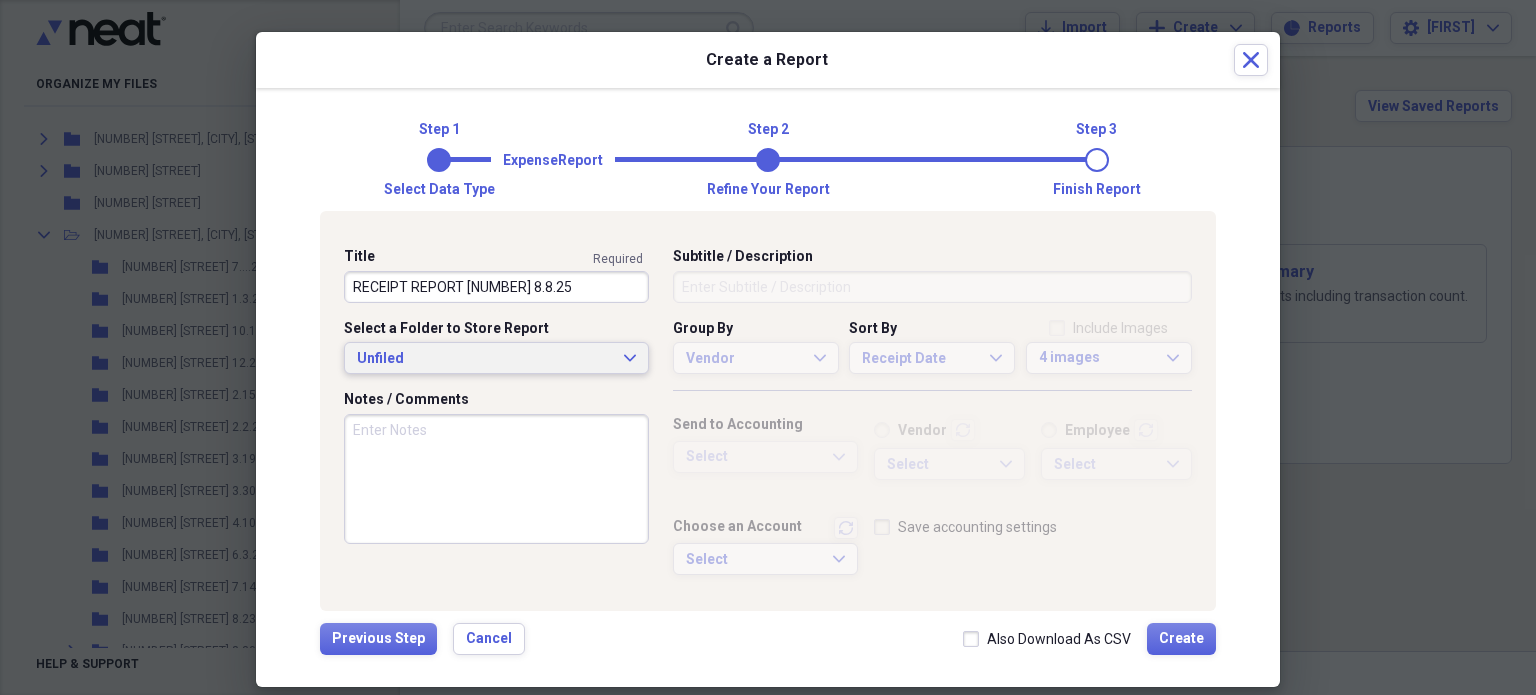 type on "RECEIPT REPORT [NUMBER] 8.8.25" 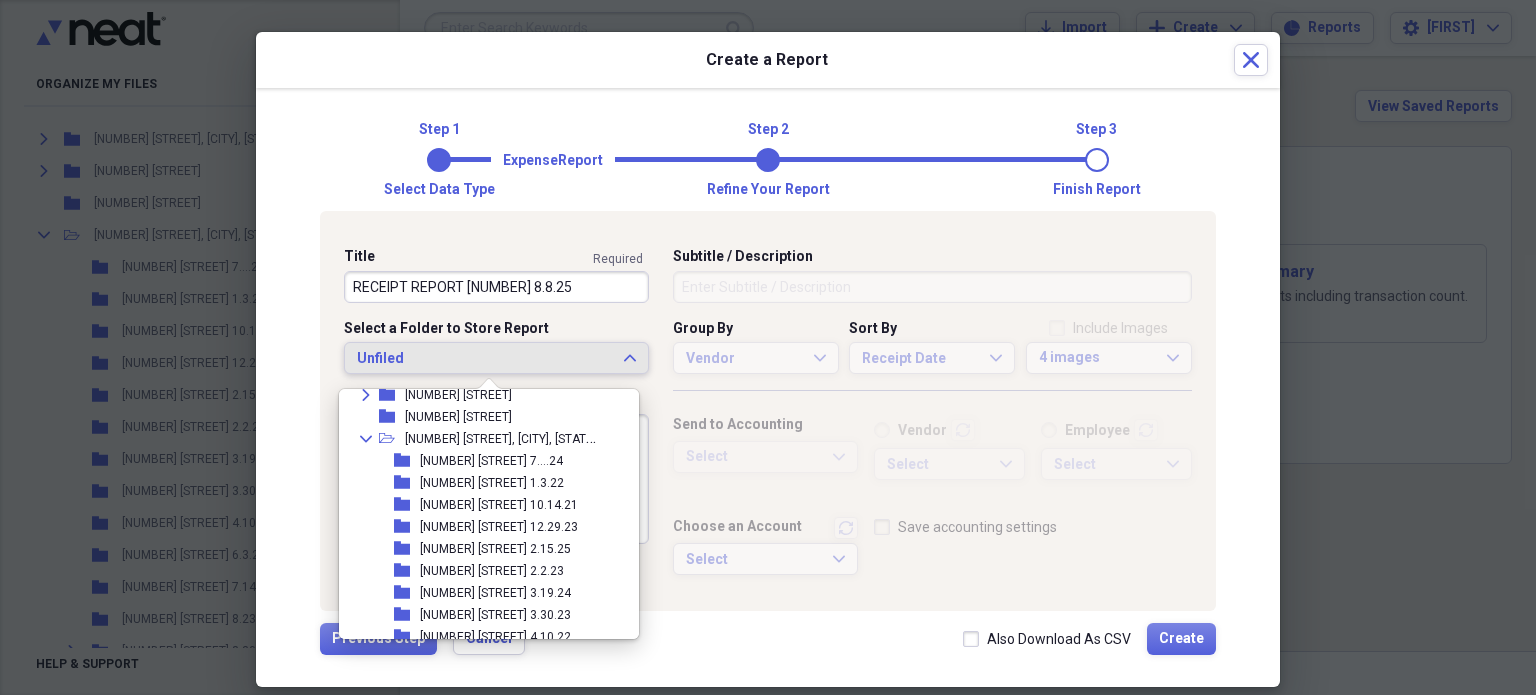 scroll, scrollTop: 400, scrollLeft: 0, axis: vertical 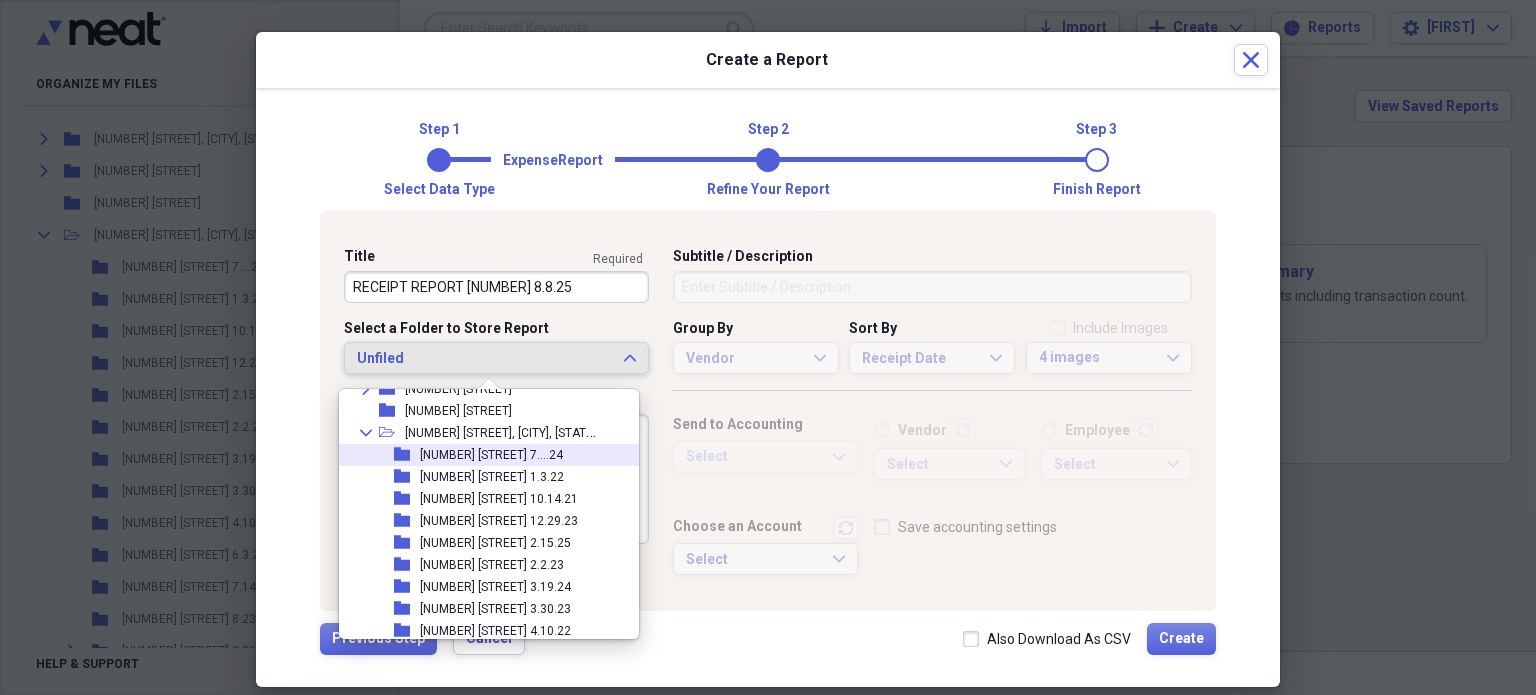 click on "[NUMBER] [STREET]  7....24" at bounding box center [491, 455] 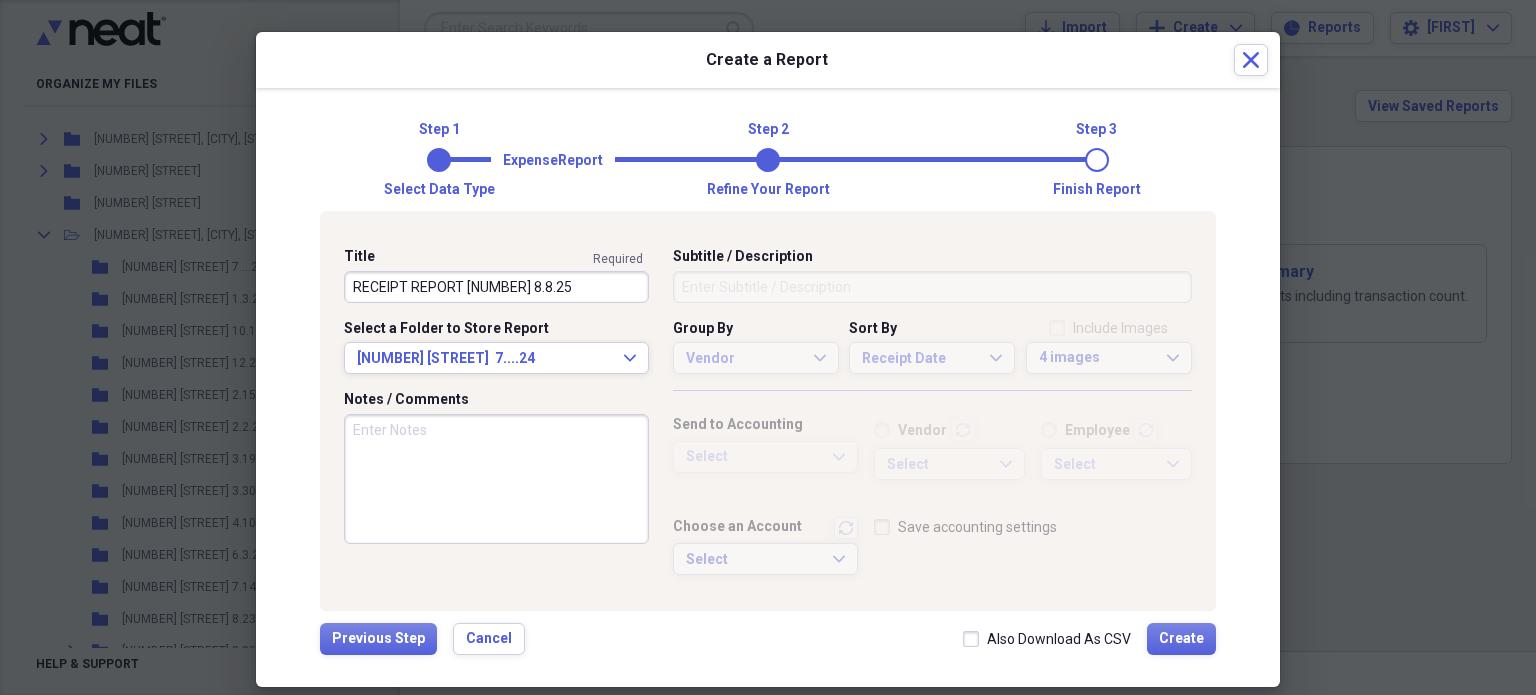 click on "Notes / Comments" at bounding box center (496, 479) 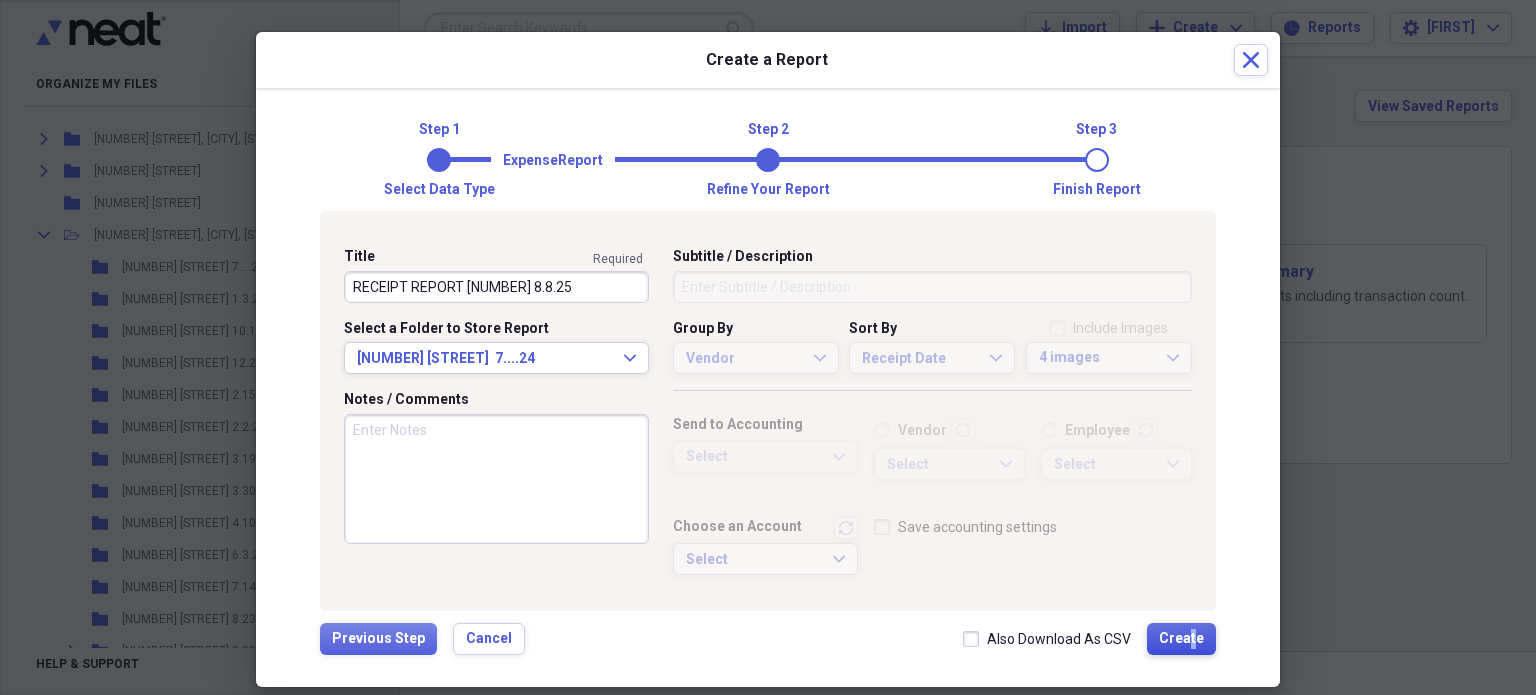 click on "Create" at bounding box center [1181, 639] 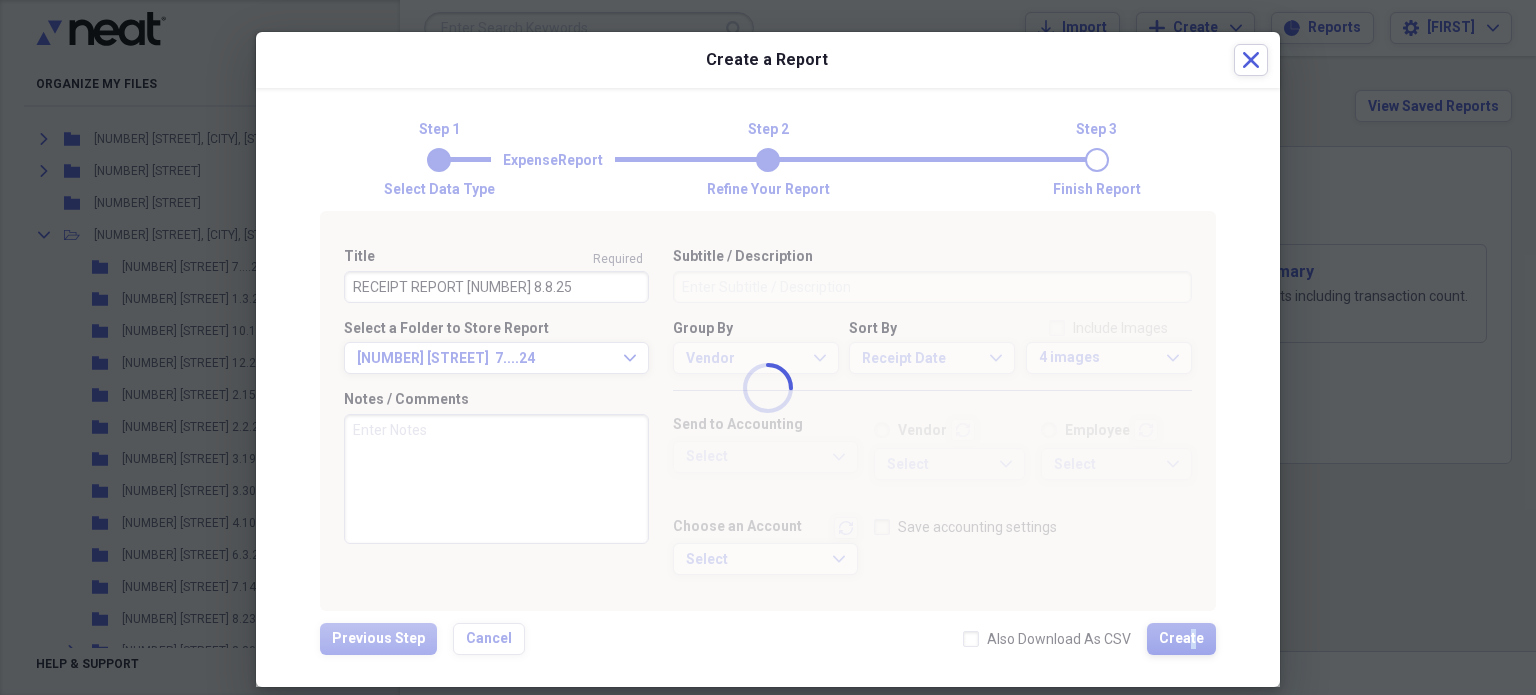 type 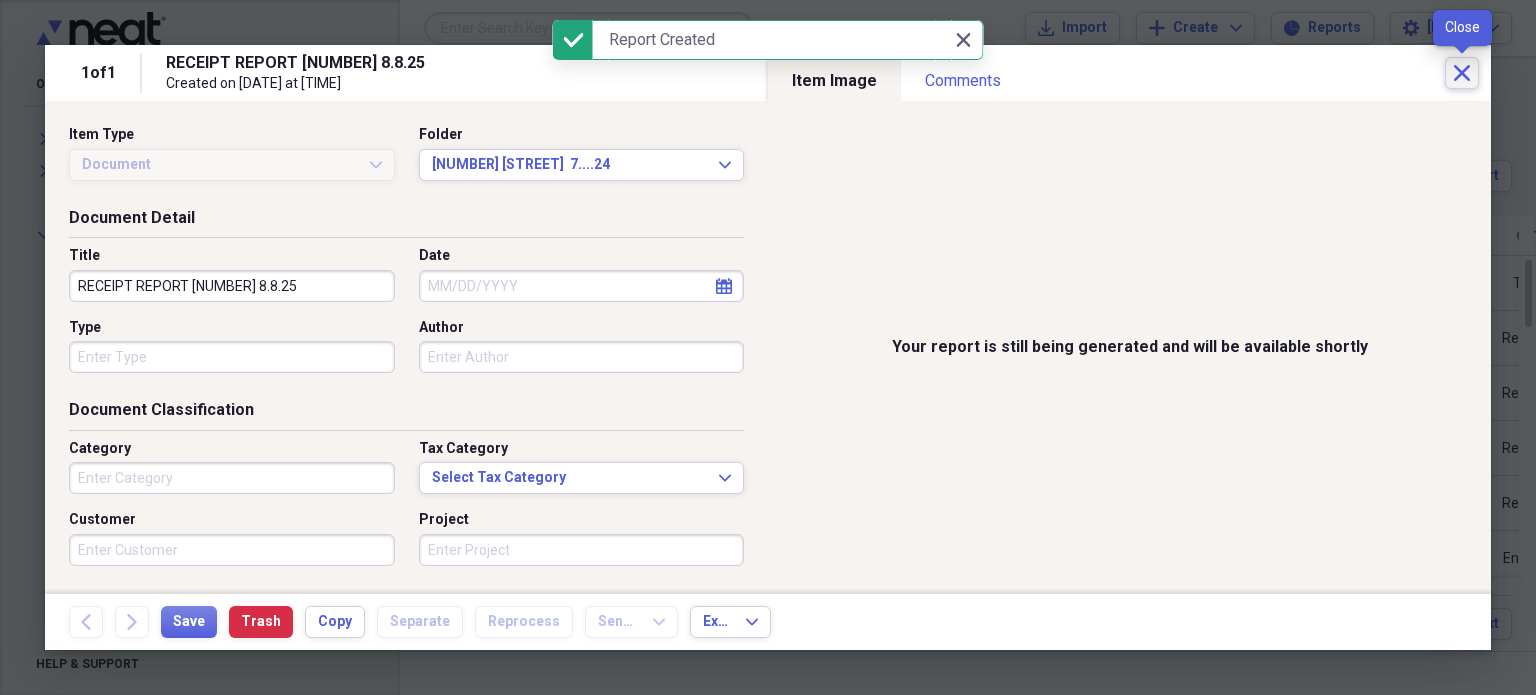 click on "Close" 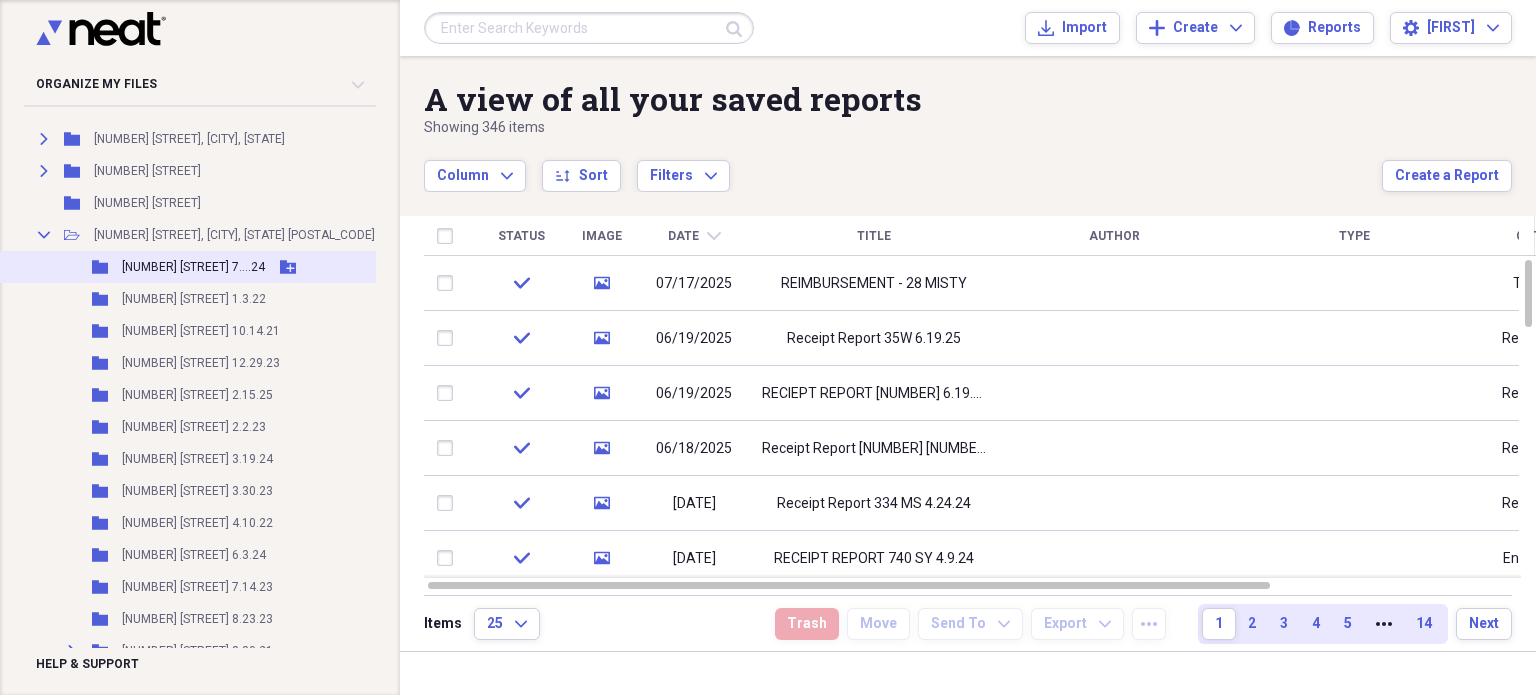 click on "[NUMBER] [STREET]  7....24" at bounding box center (193, 267) 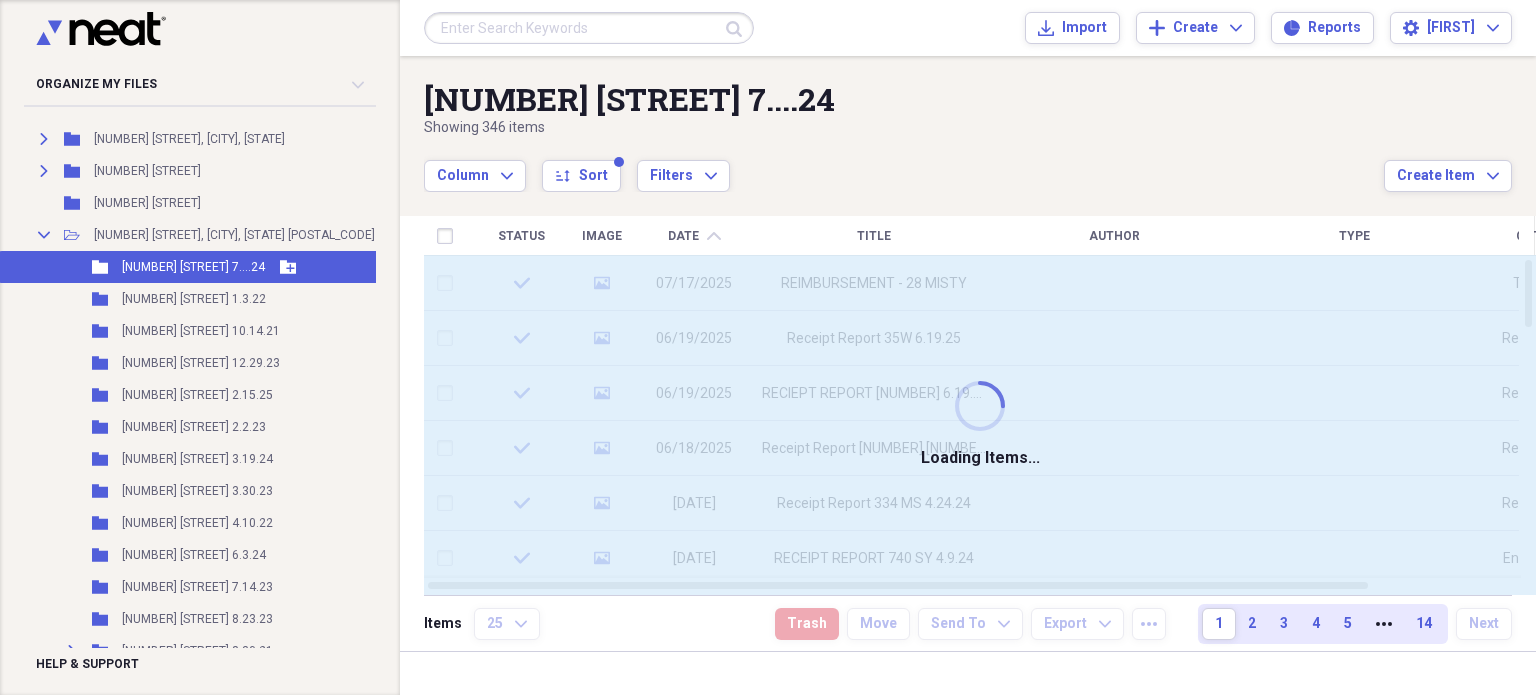 click on "[NUMBER] [STREET]  7....24" at bounding box center (193, 267) 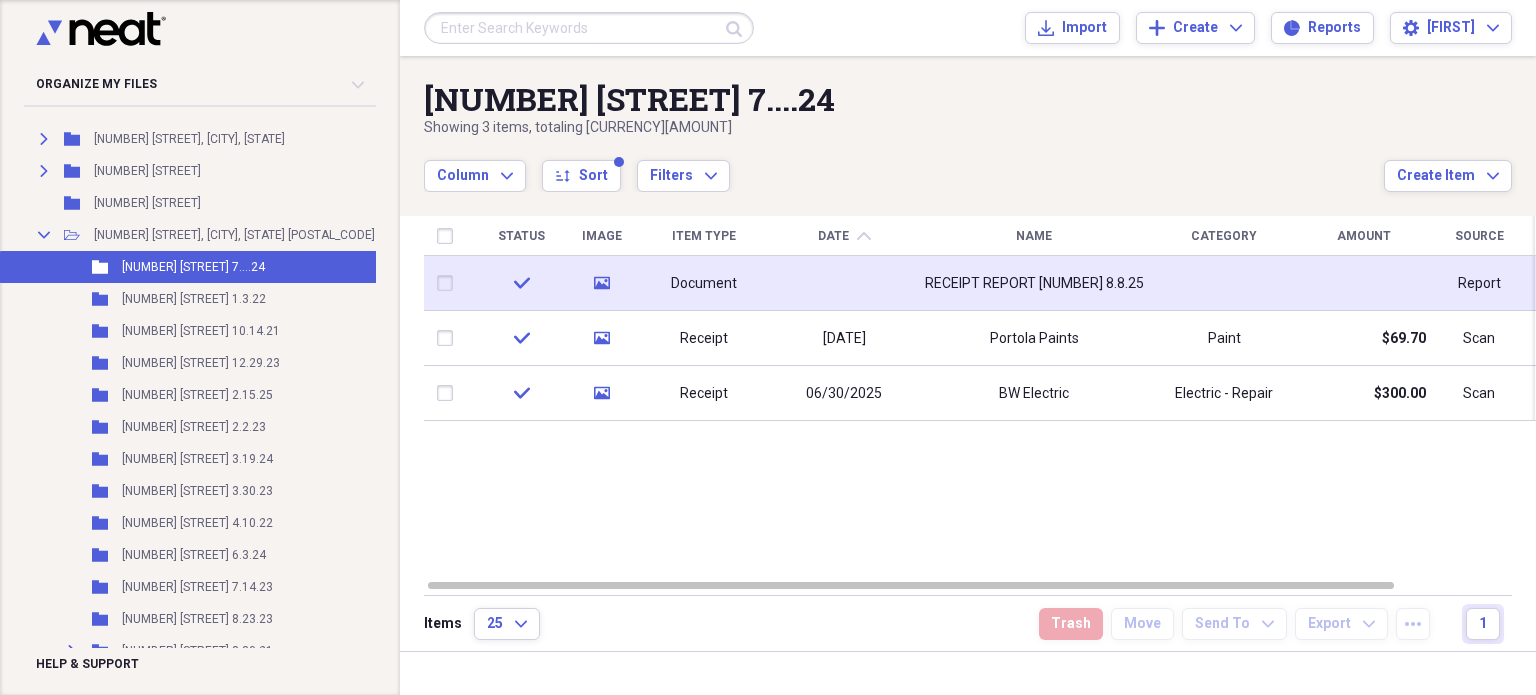 click on "RECEIPT REPORT [NUMBER] 8.8.25" at bounding box center (1034, 284) 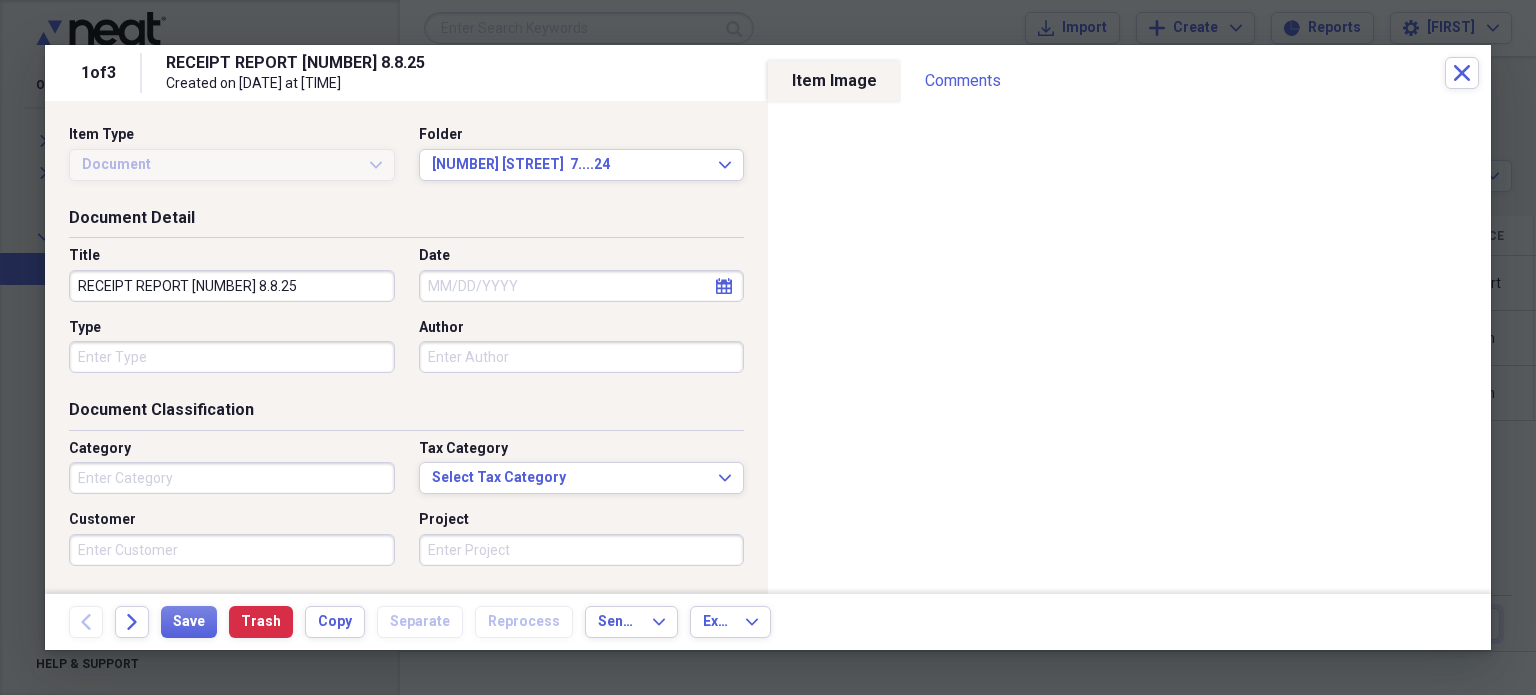 type on "Technology" 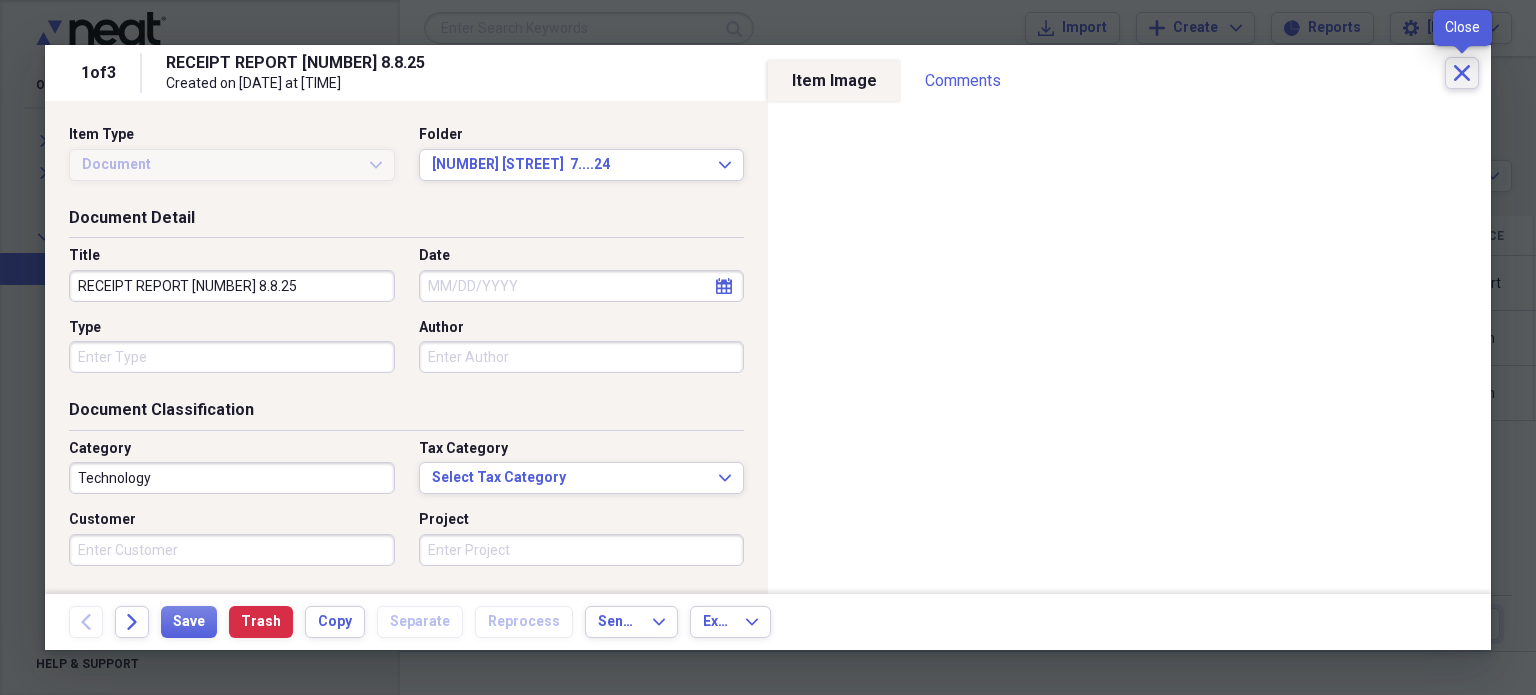 click on "Close" 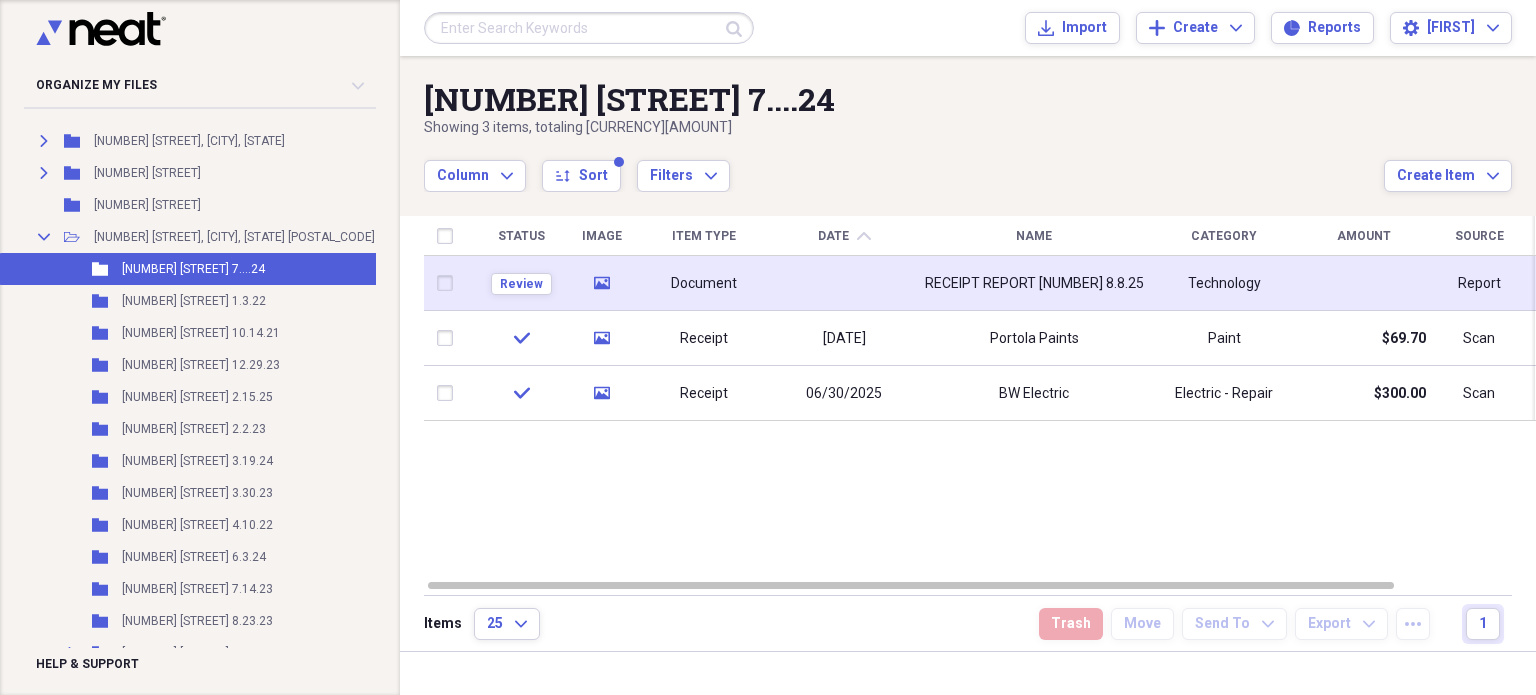 click on "Technology" at bounding box center [1224, 284] 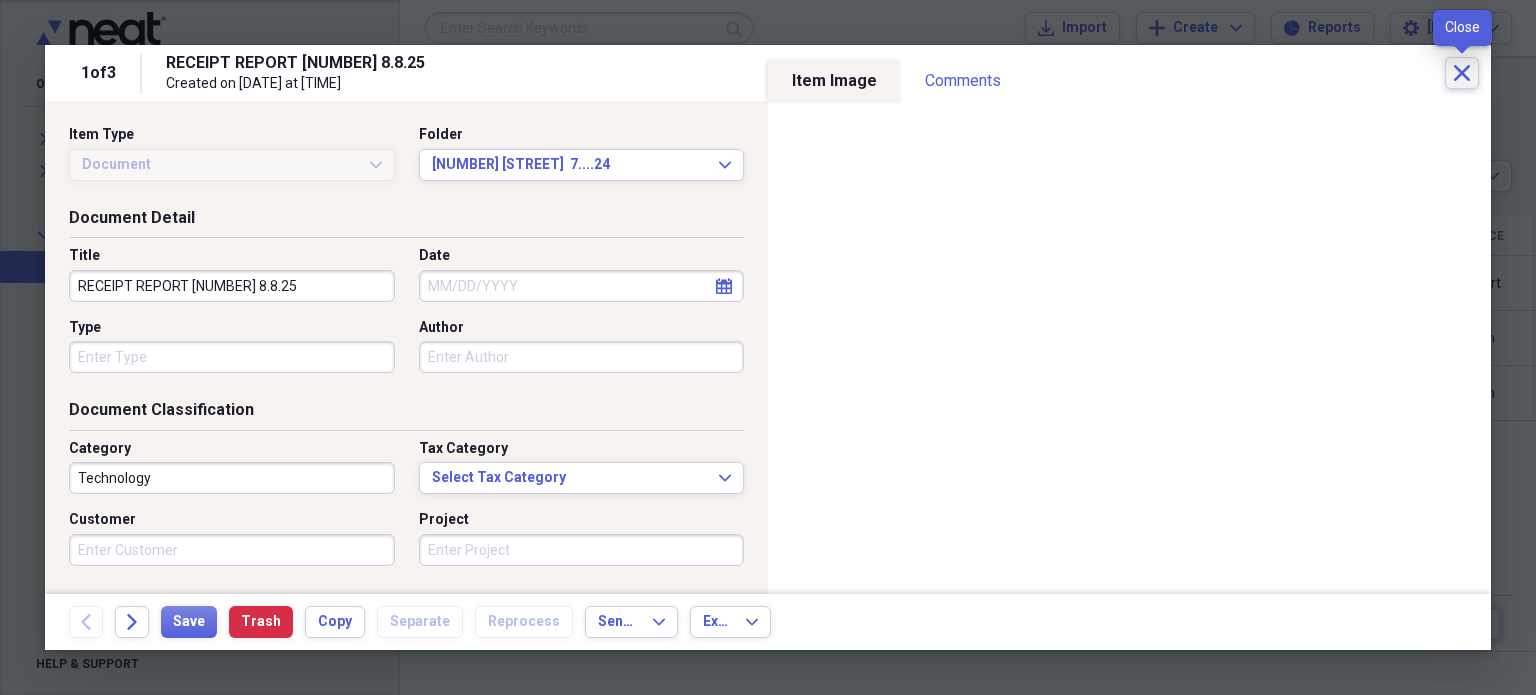 click on "Close" at bounding box center (1462, 73) 